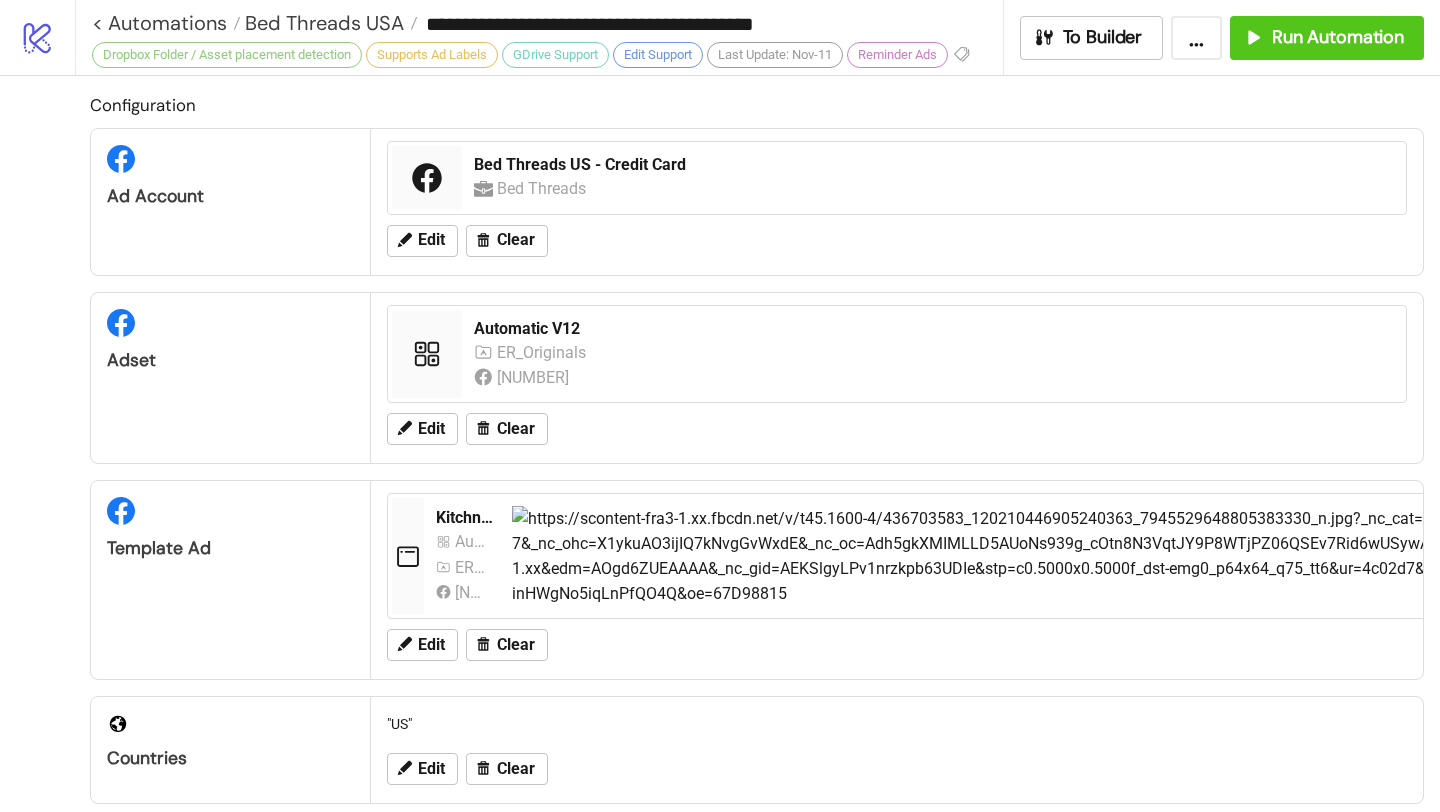 scroll, scrollTop: 0, scrollLeft: 0, axis: both 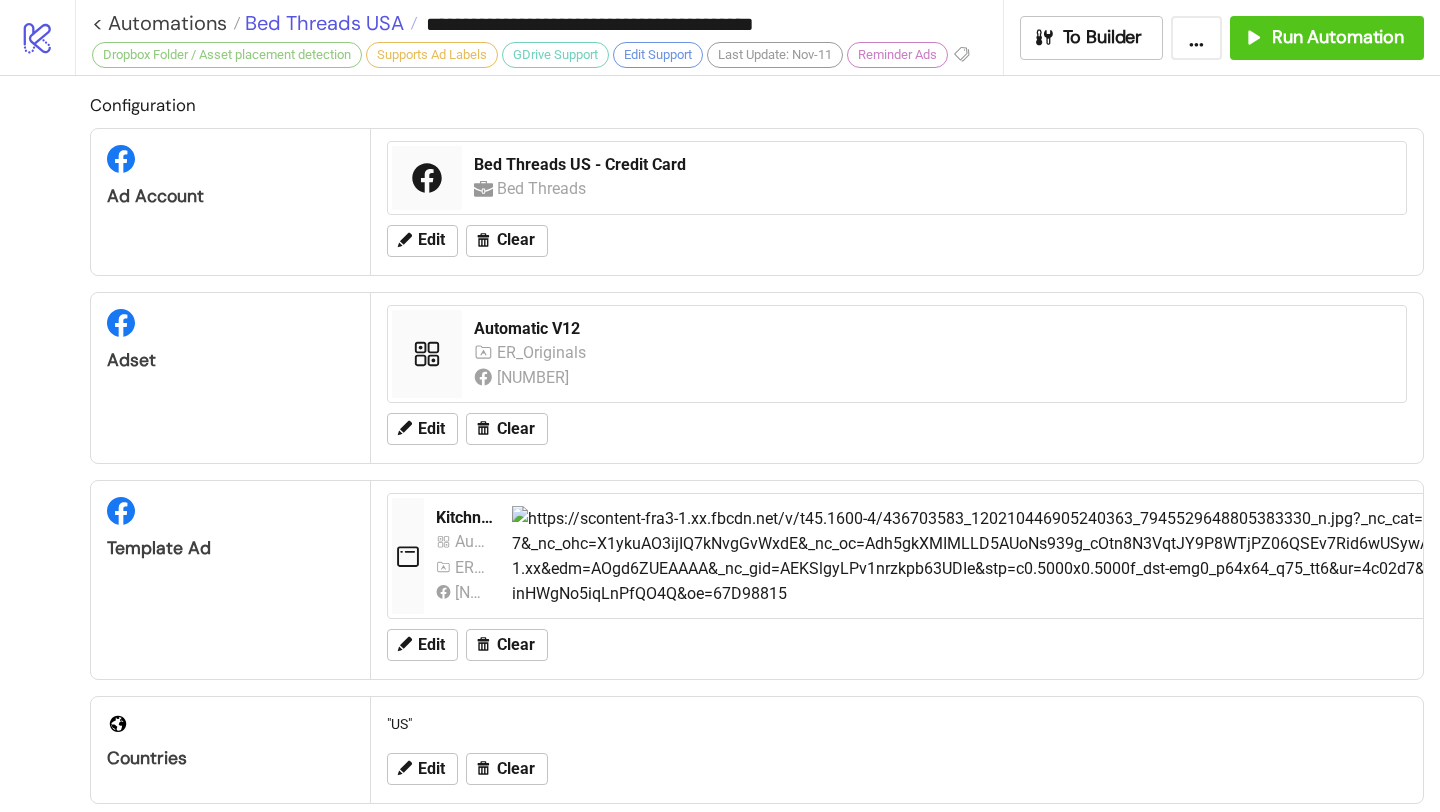 click on "Bed Threads USA" at bounding box center [322, 23] 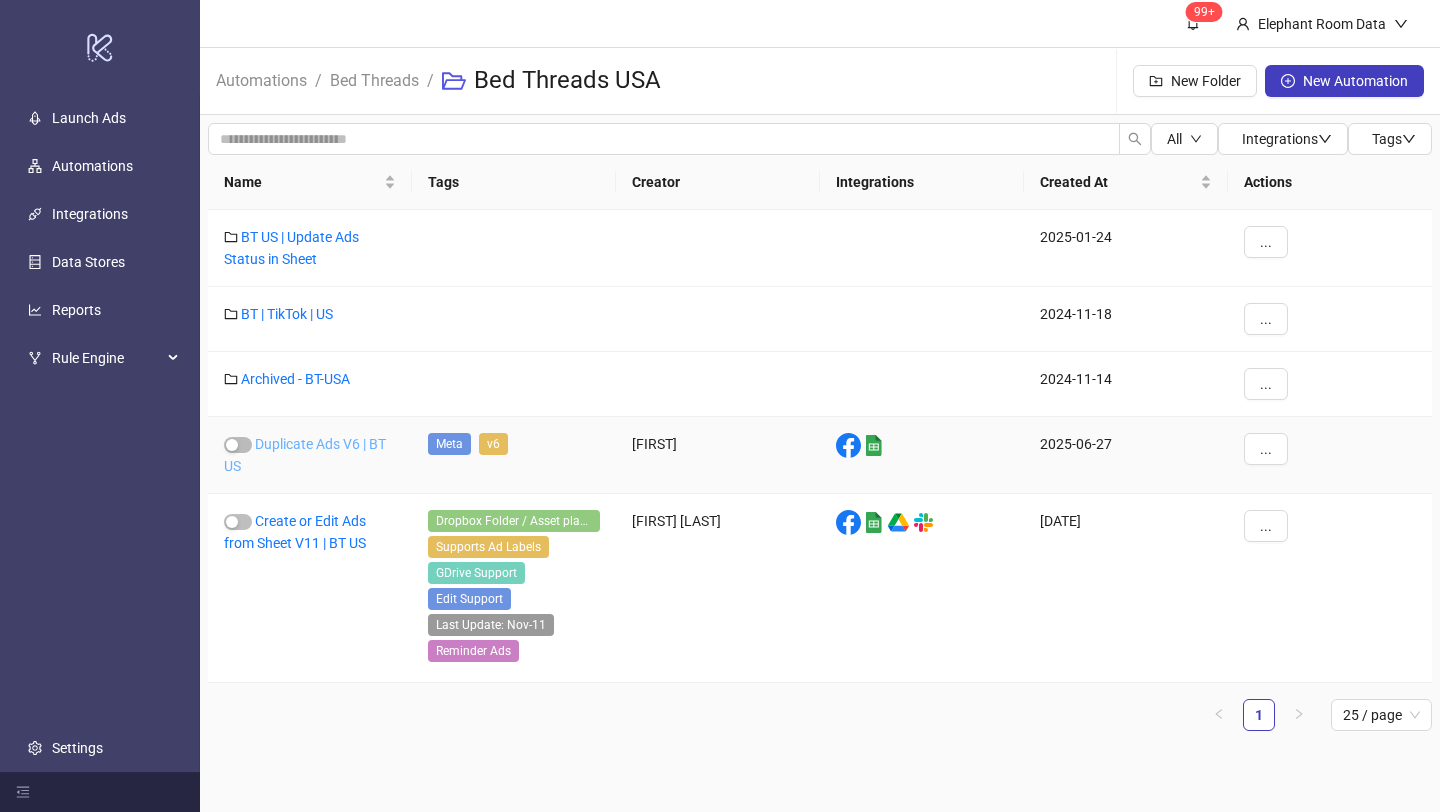 click on "Duplicate Ads V6 | BT US" at bounding box center (305, 455) 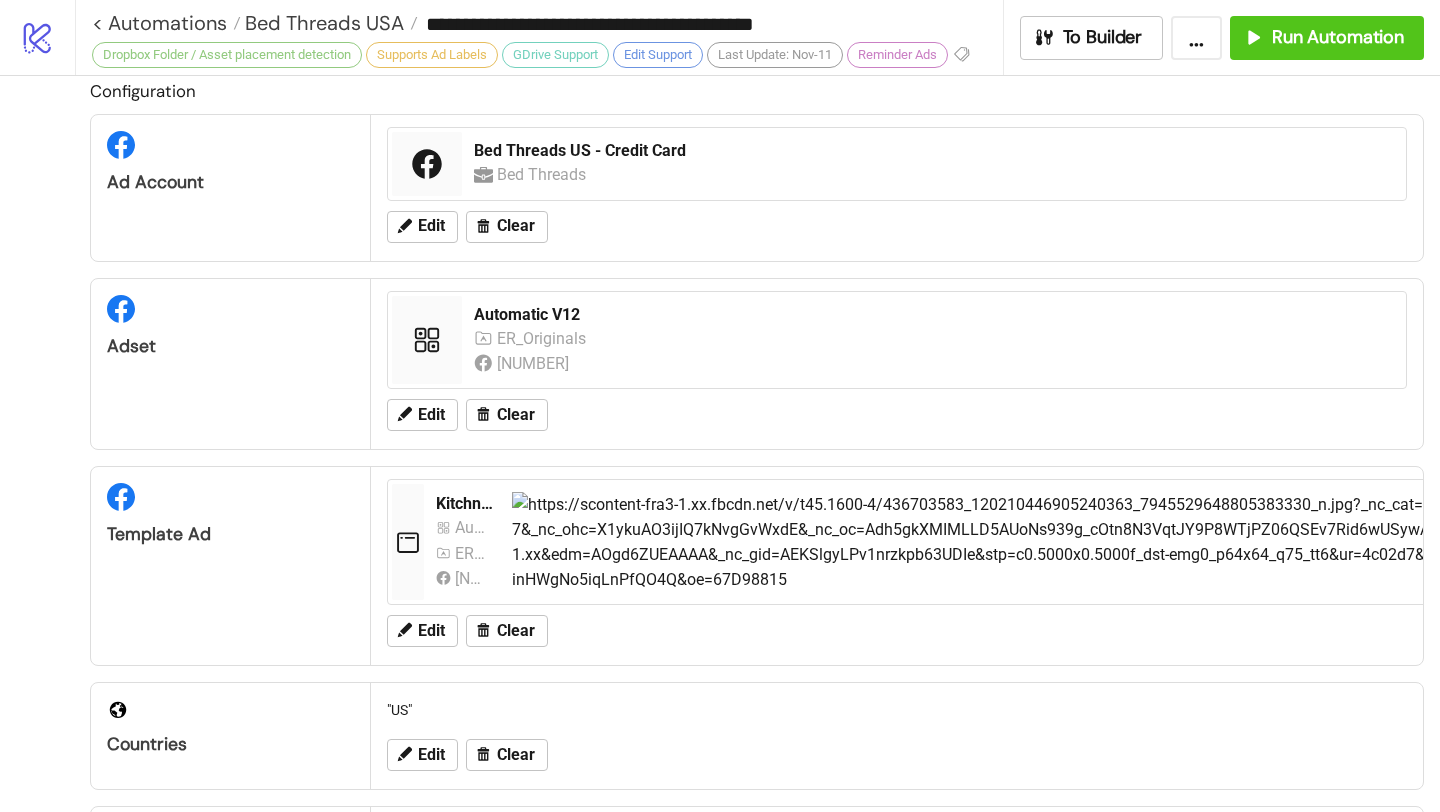 type on "**********" 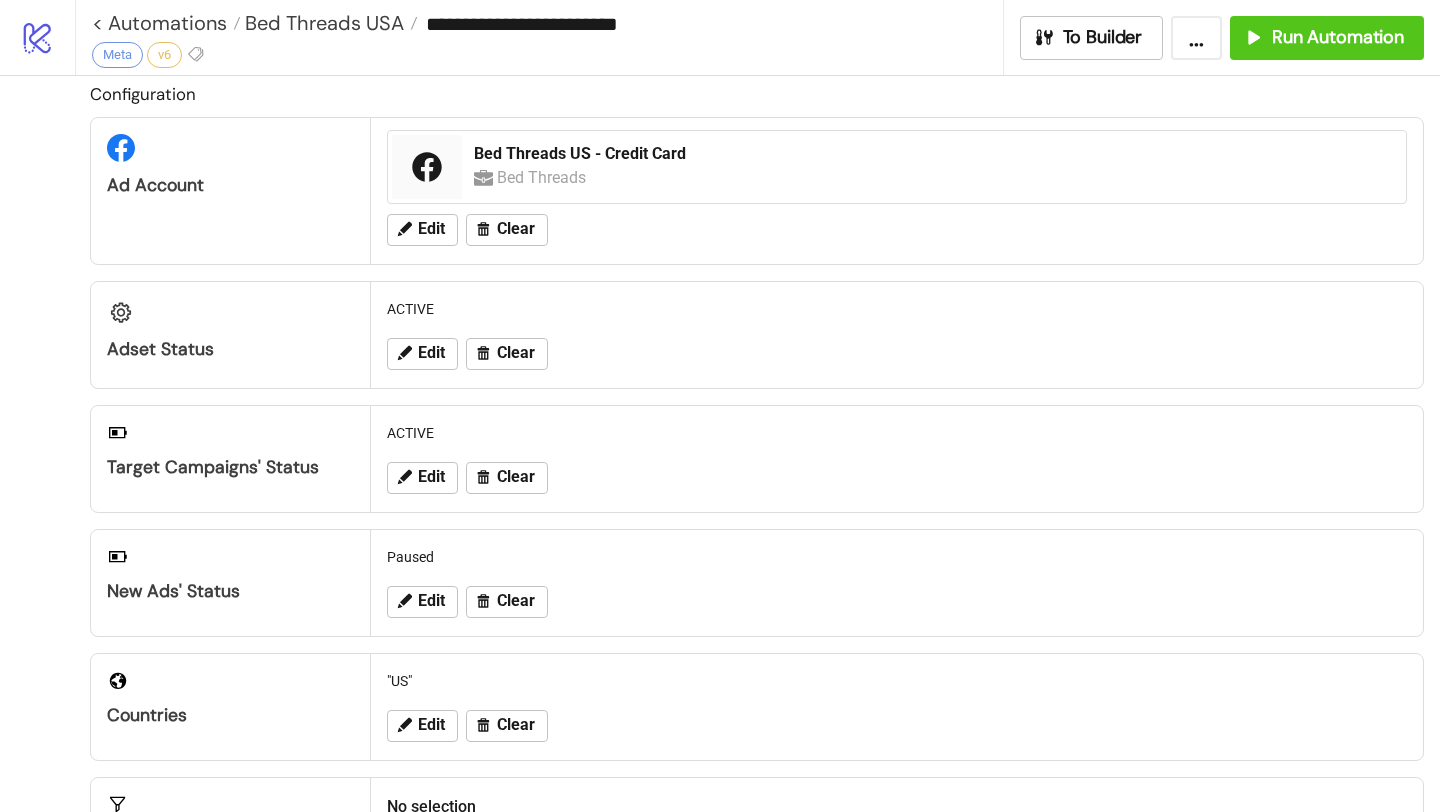 scroll, scrollTop: 0, scrollLeft: 0, axis: both 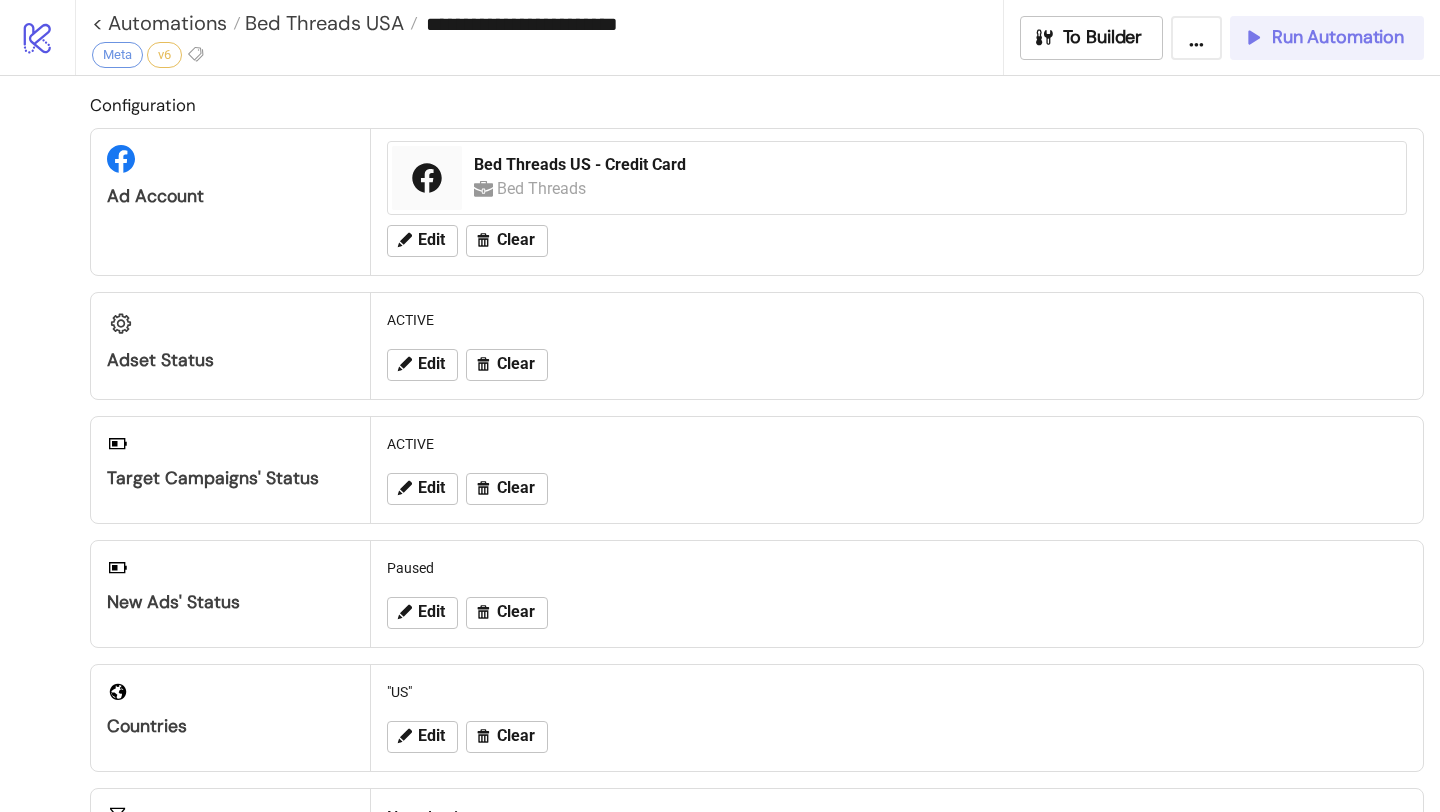 click 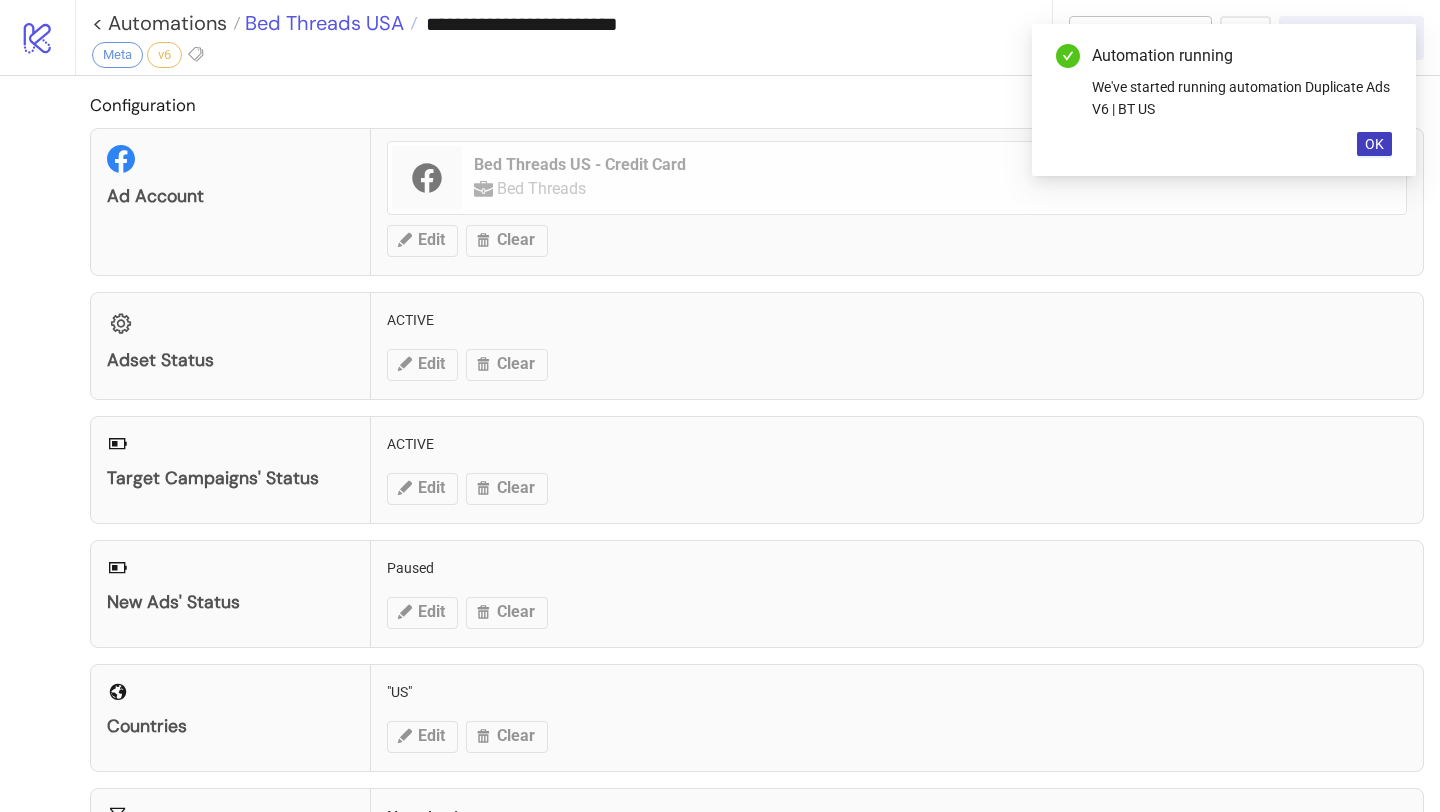 click on "Bed Threads USA" at bounding box center (322, 23) 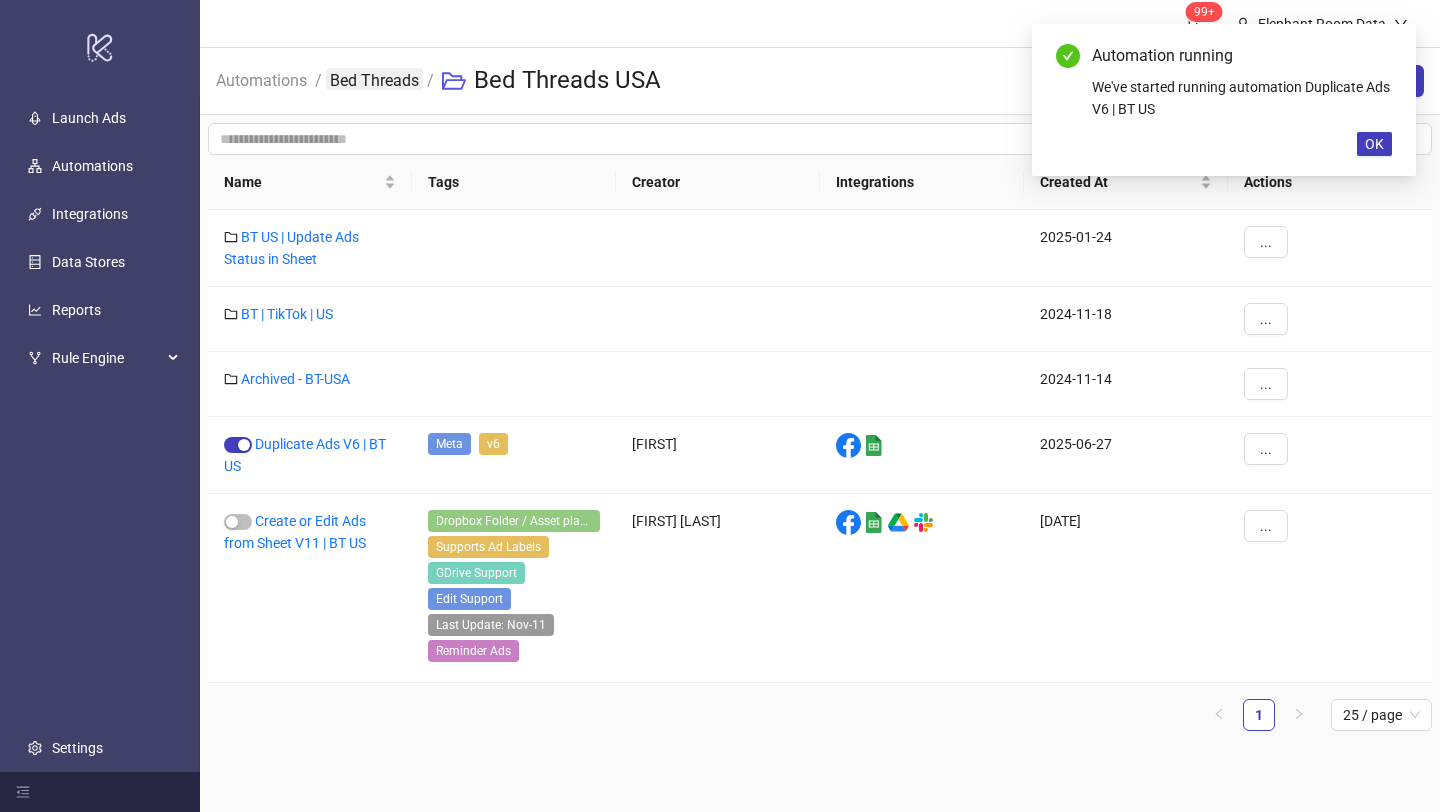 click on "Bed Threads" at bounding box center [374, 79] 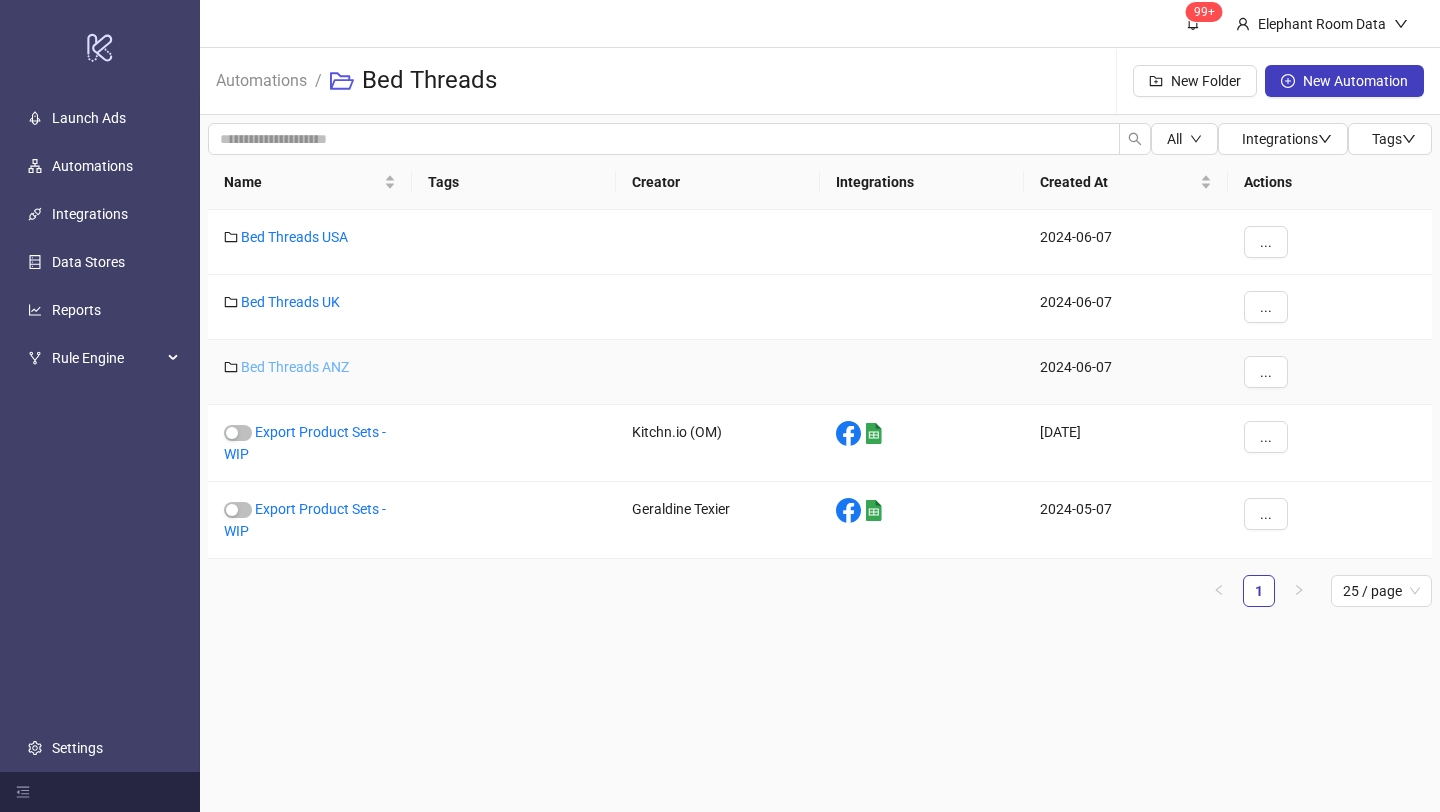 click on "Bed Threads ANZ" at bounding box center (295, 367) 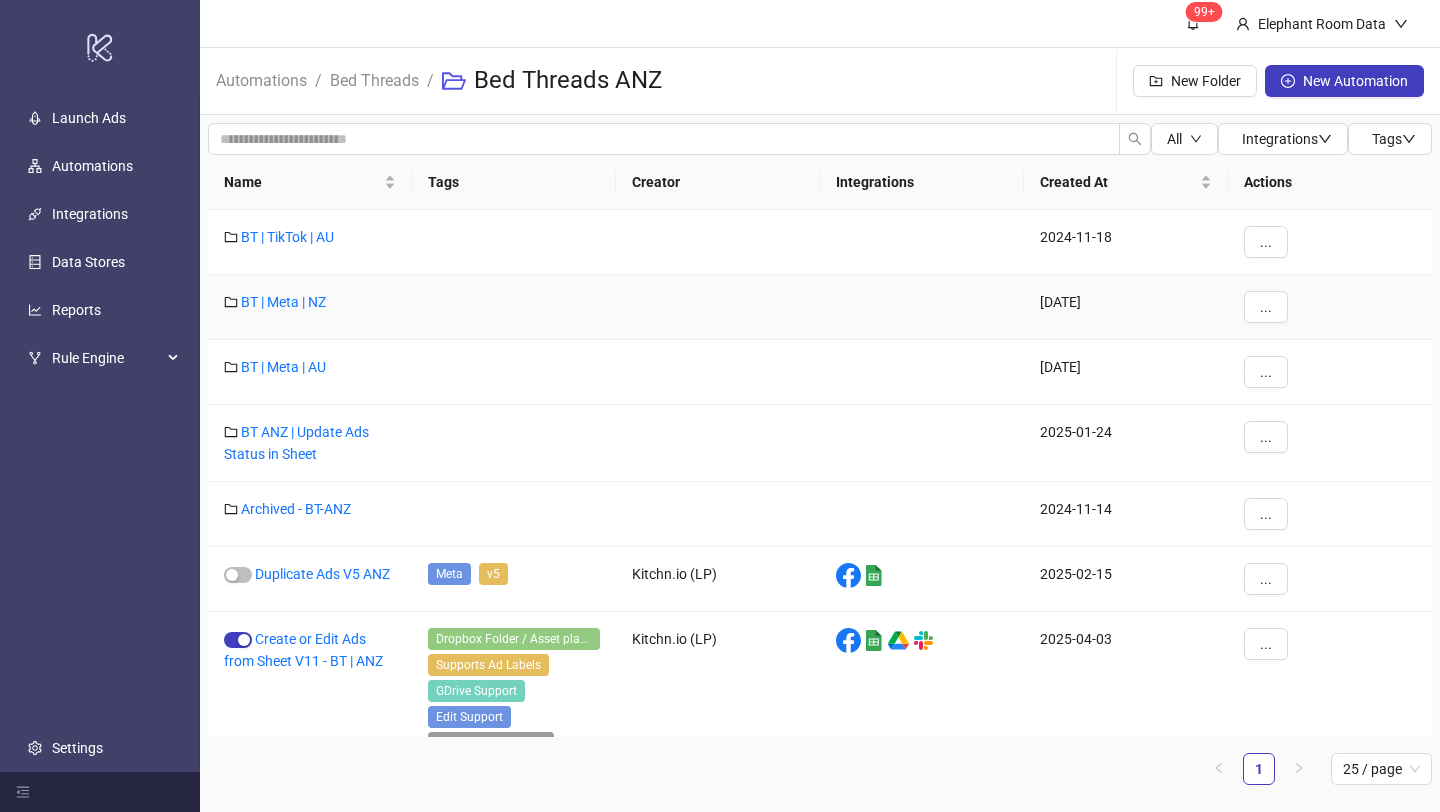 click on "BT | Meta | NZ" at bounding box center [310, 307] 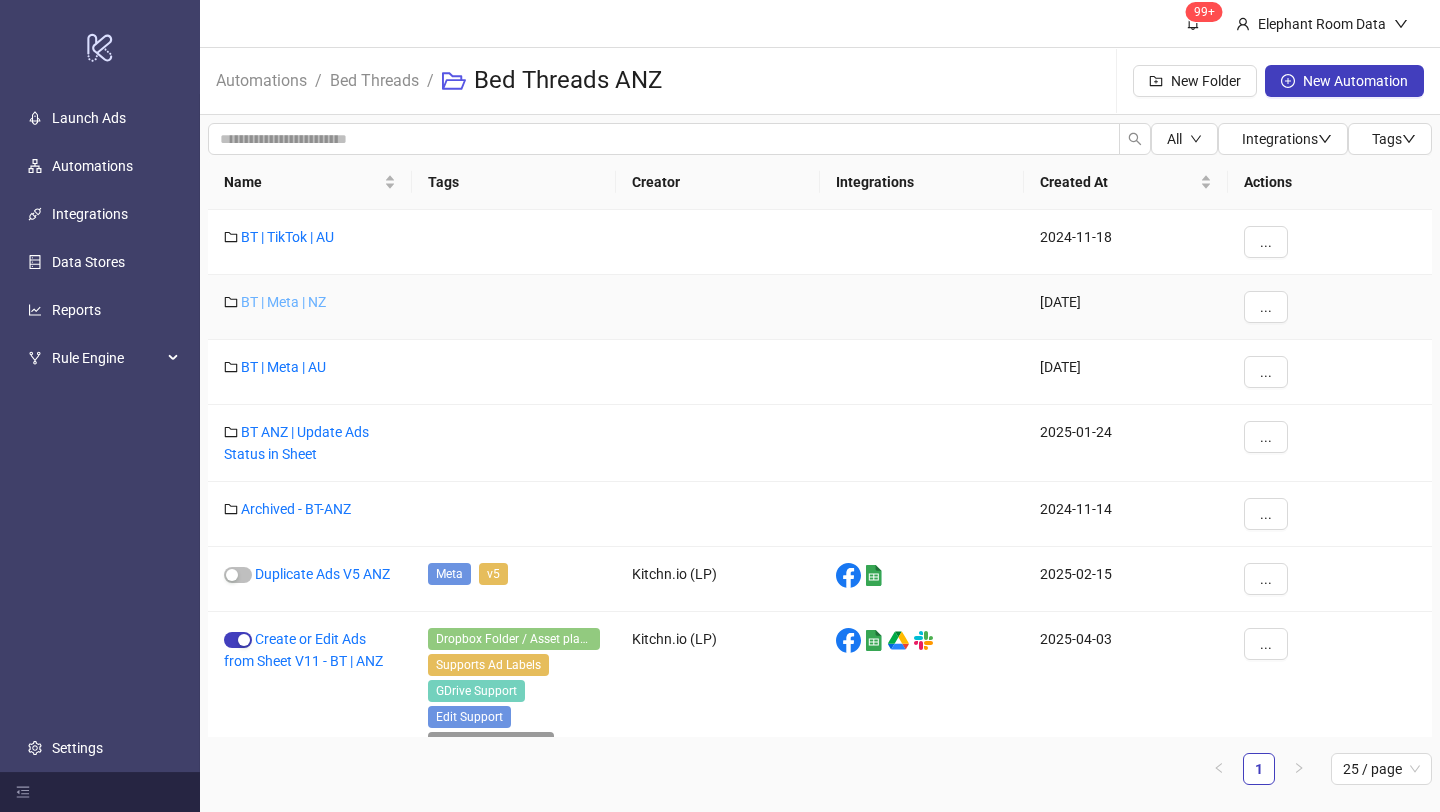 click on "BT | Meta | NZ" at bounding box center (283, 302) 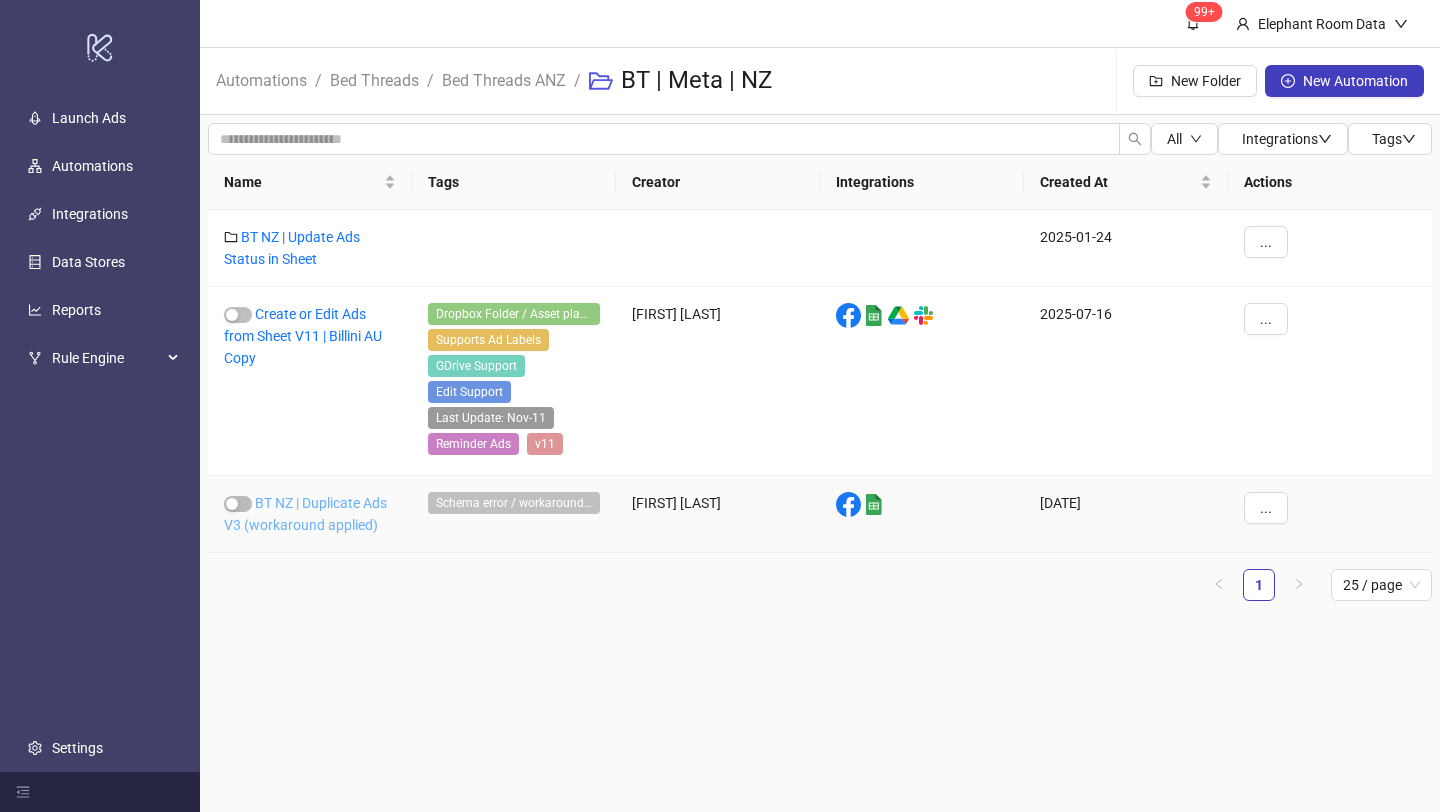click on "BT NZ | Duplicate Ads V3 (workaround applied)" at bounding box center (305, 514) 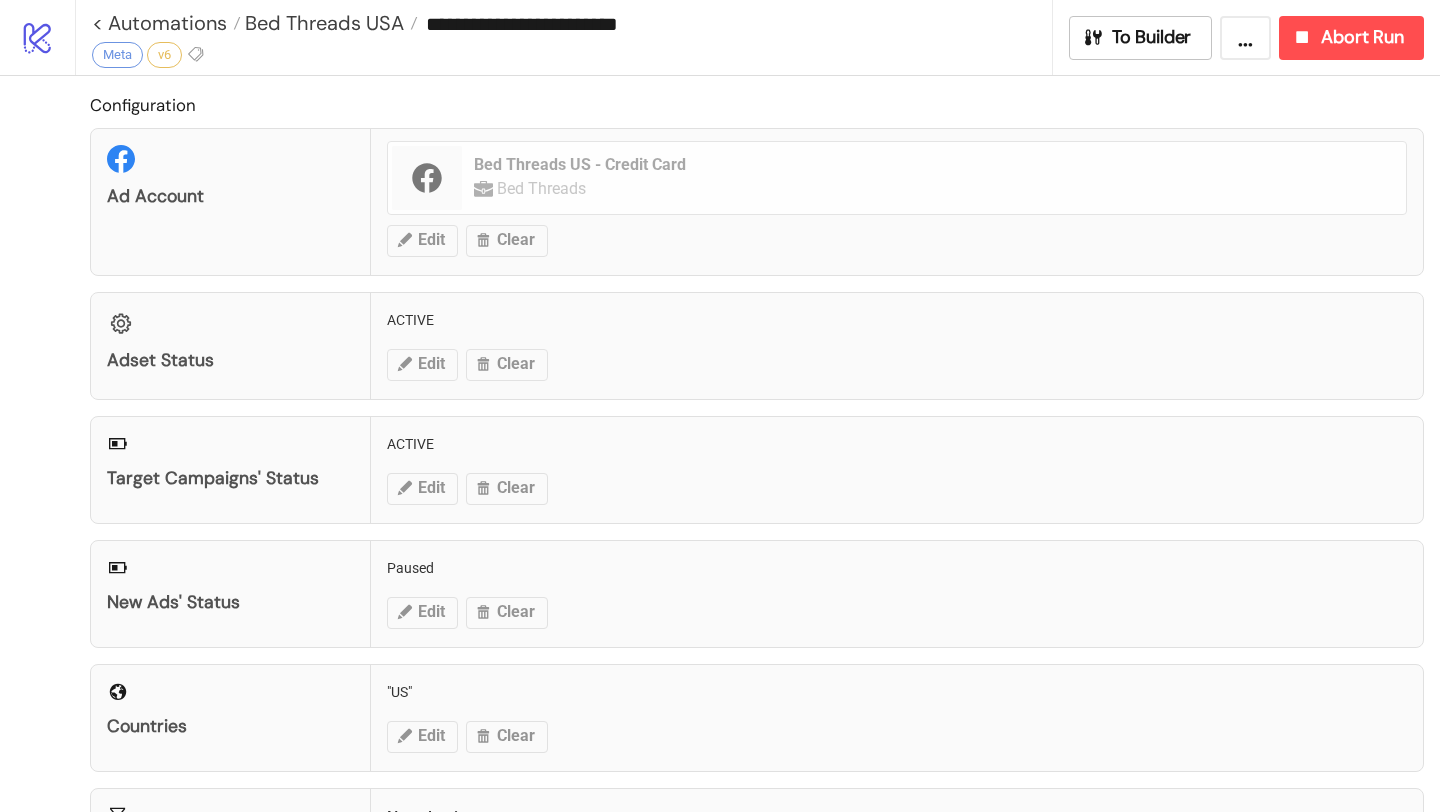 type on "**********" 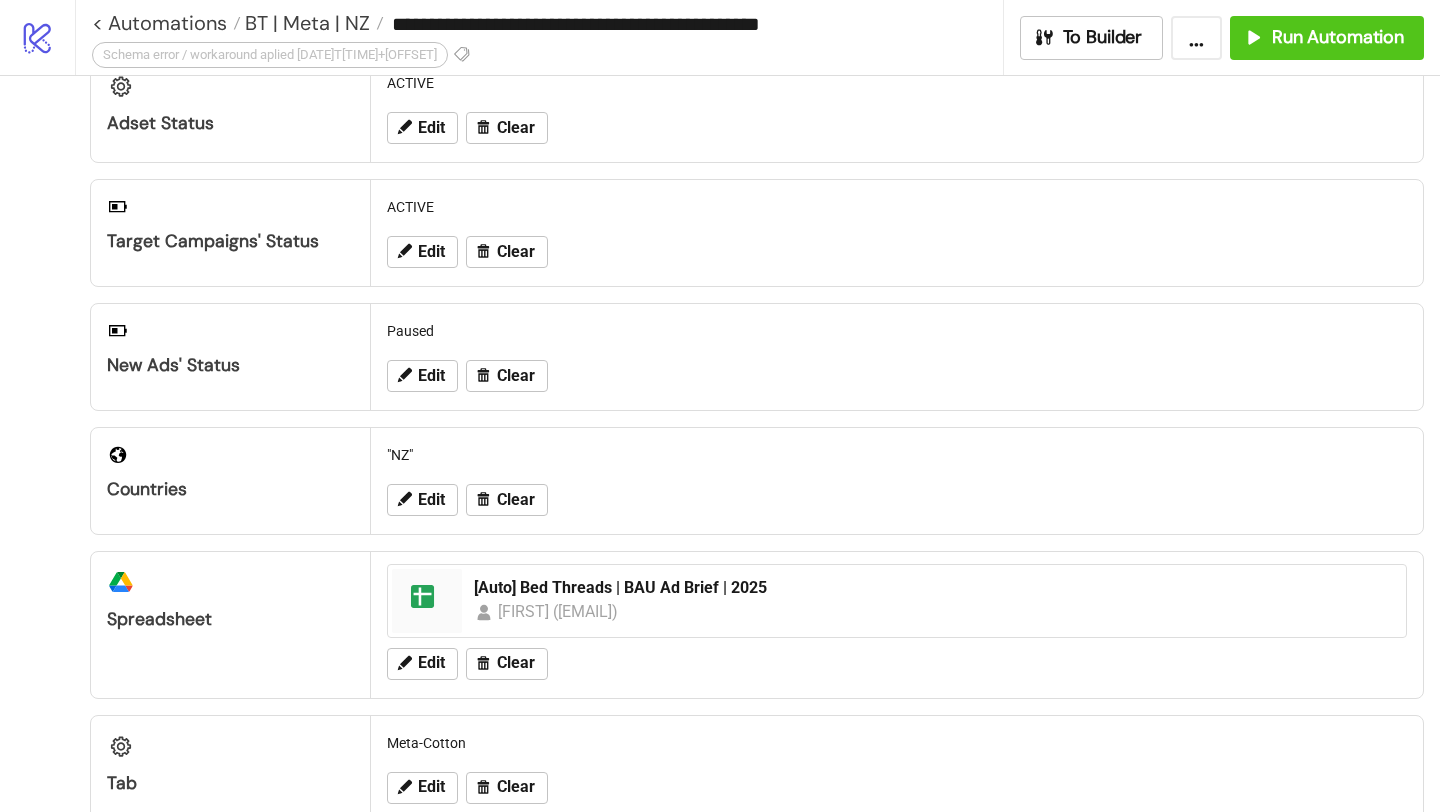 scroll, scrollTop: 0, scrollLeft: 0, axis: both 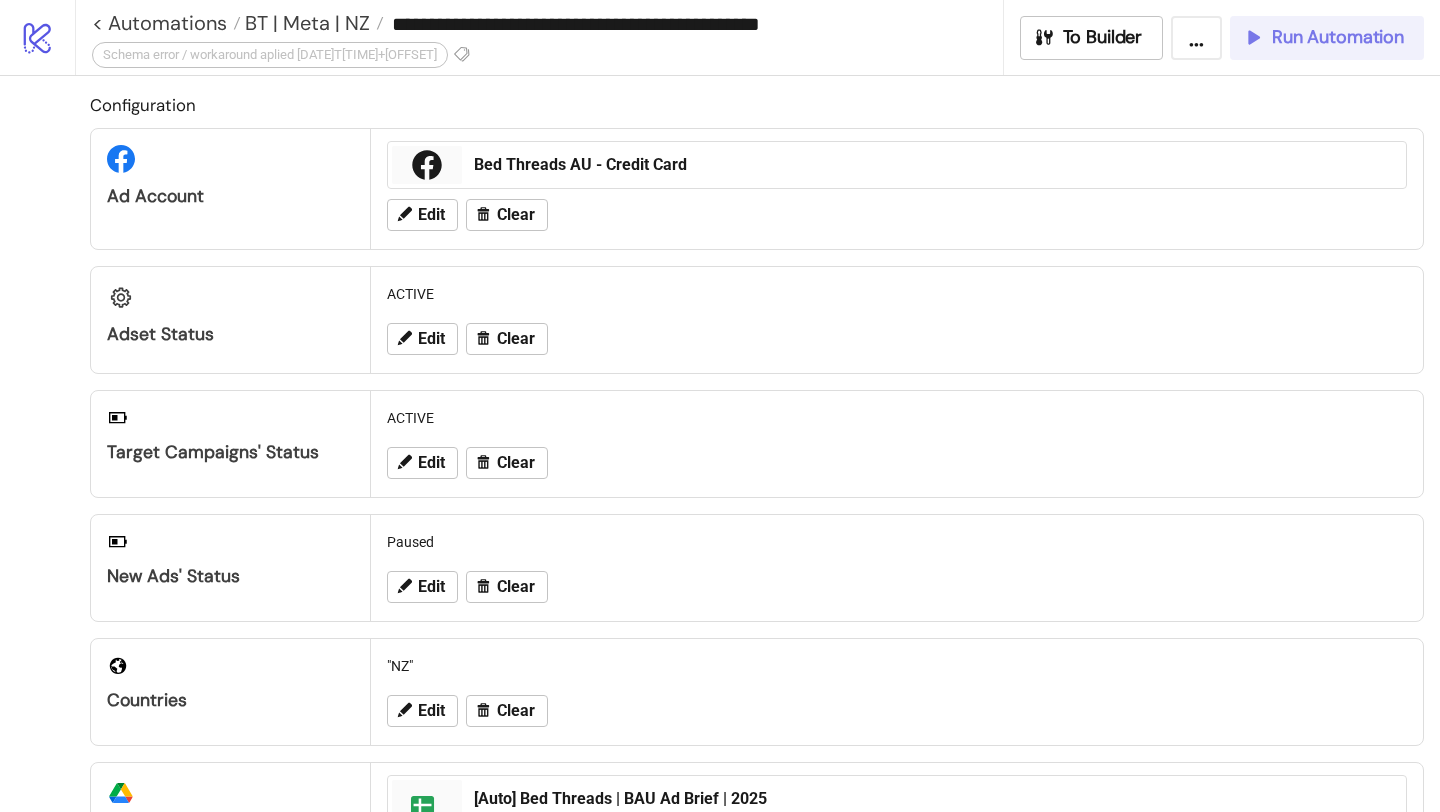 click 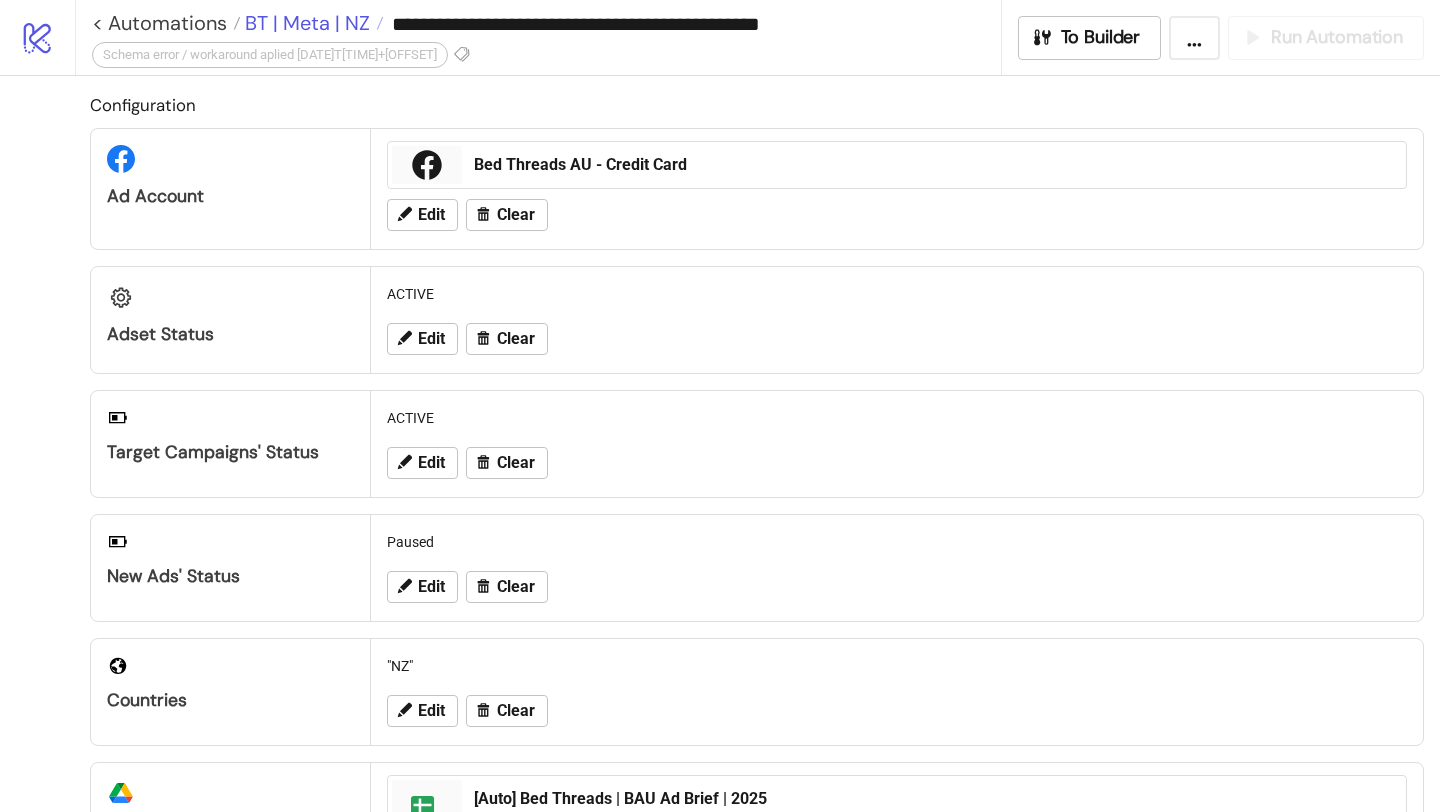 click on "BT | Meta | NZ" at bounding box center (305, 23) 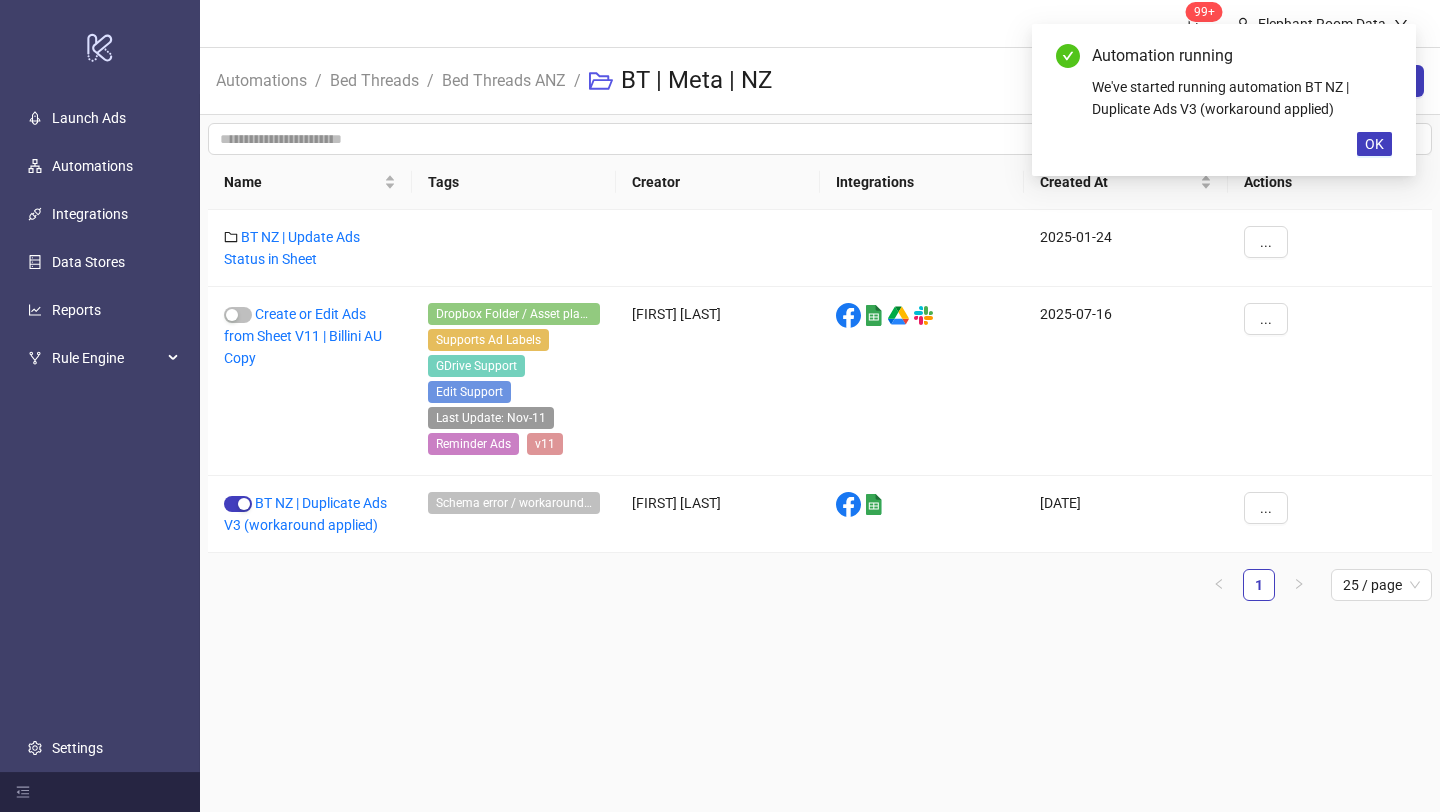 click on "Bed Threads ANZ" at bounding box center (504, 80) 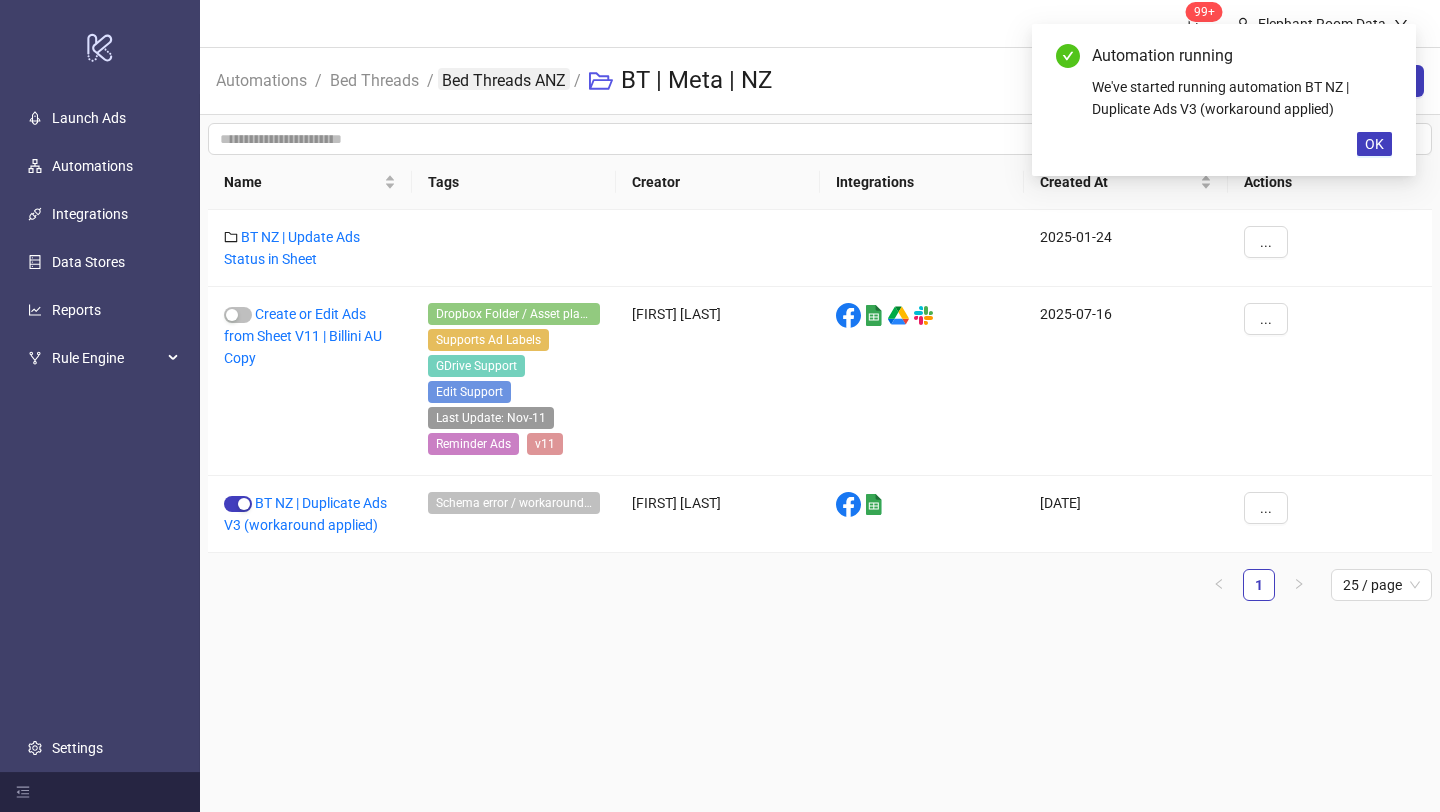 click on "Bed Threads ANZ" at bounding box center [504, 79] 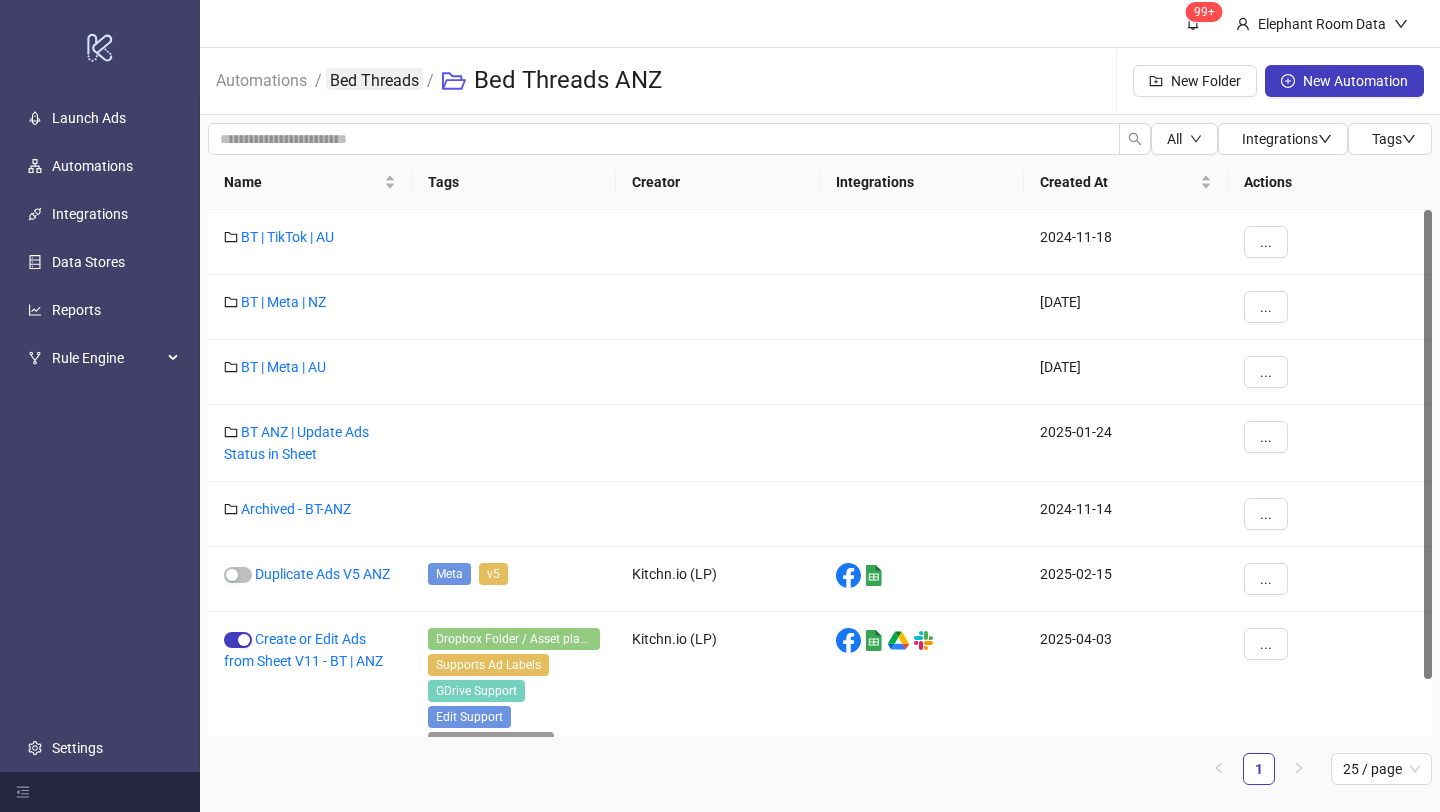 click on "Bed Threads" at bounding box center [374, 79] 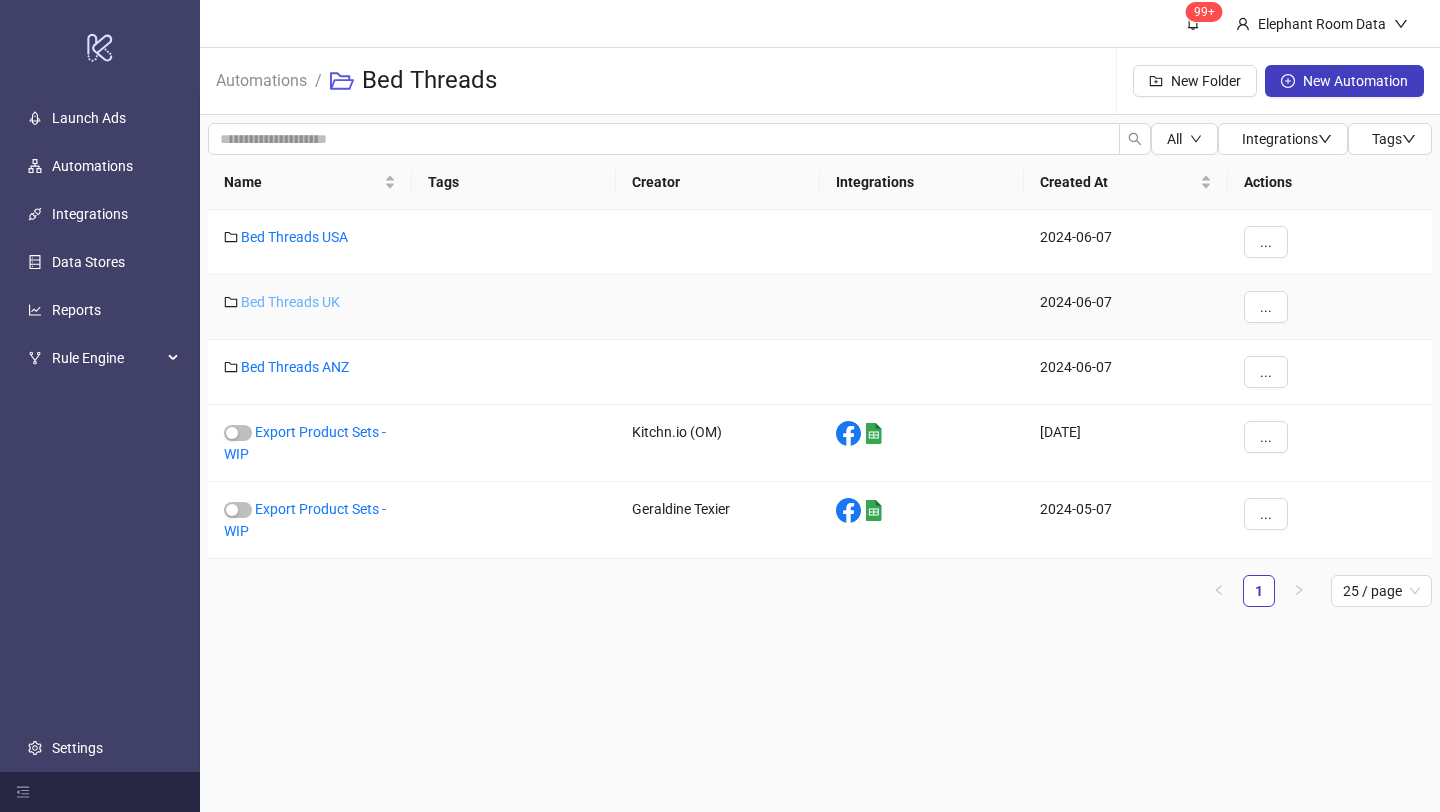 click on "Bed Threads UK" at bounding box center (290, 302) 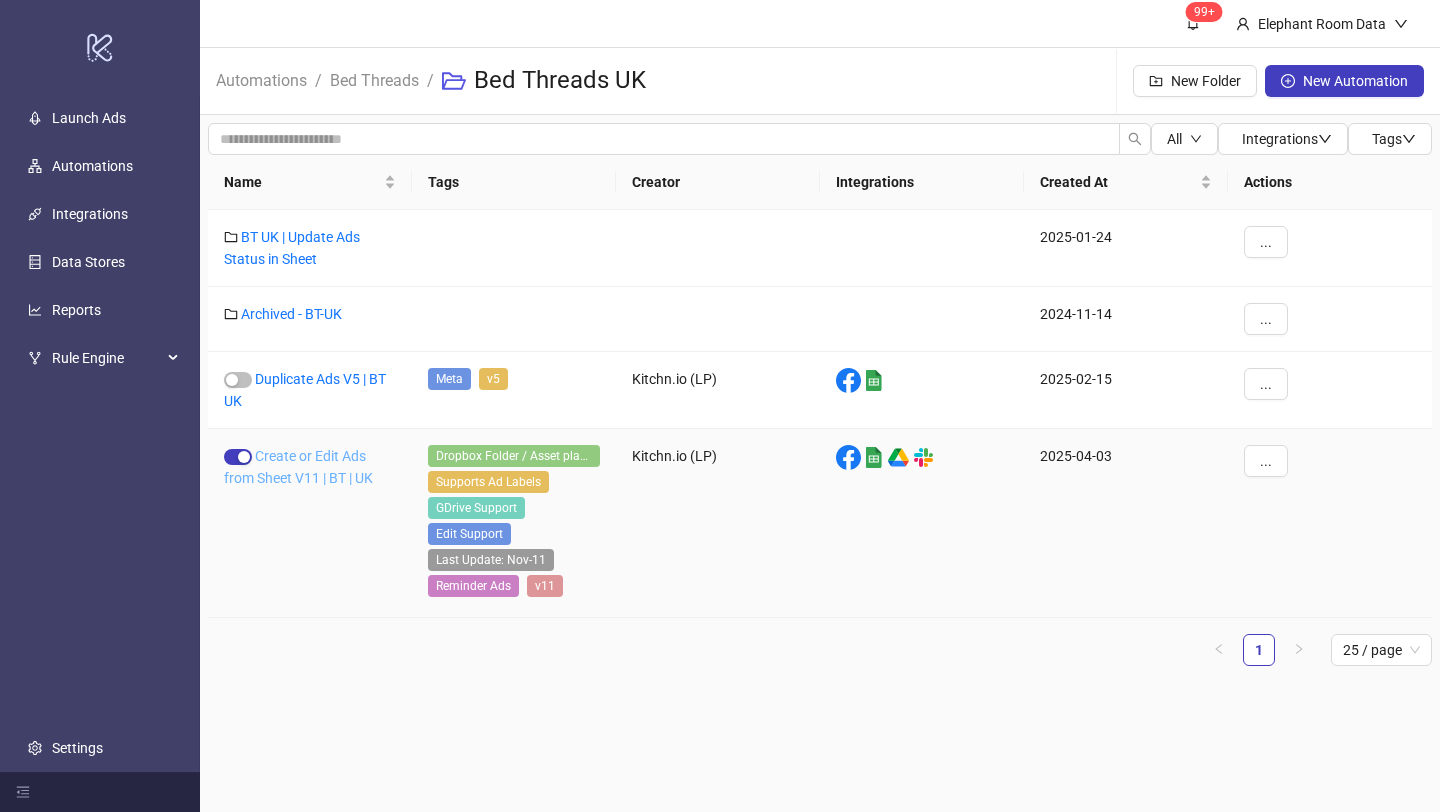 click on "Create or Edit Ads from Sheet V11  |  BT | UK" at bounding box center [298, 467] 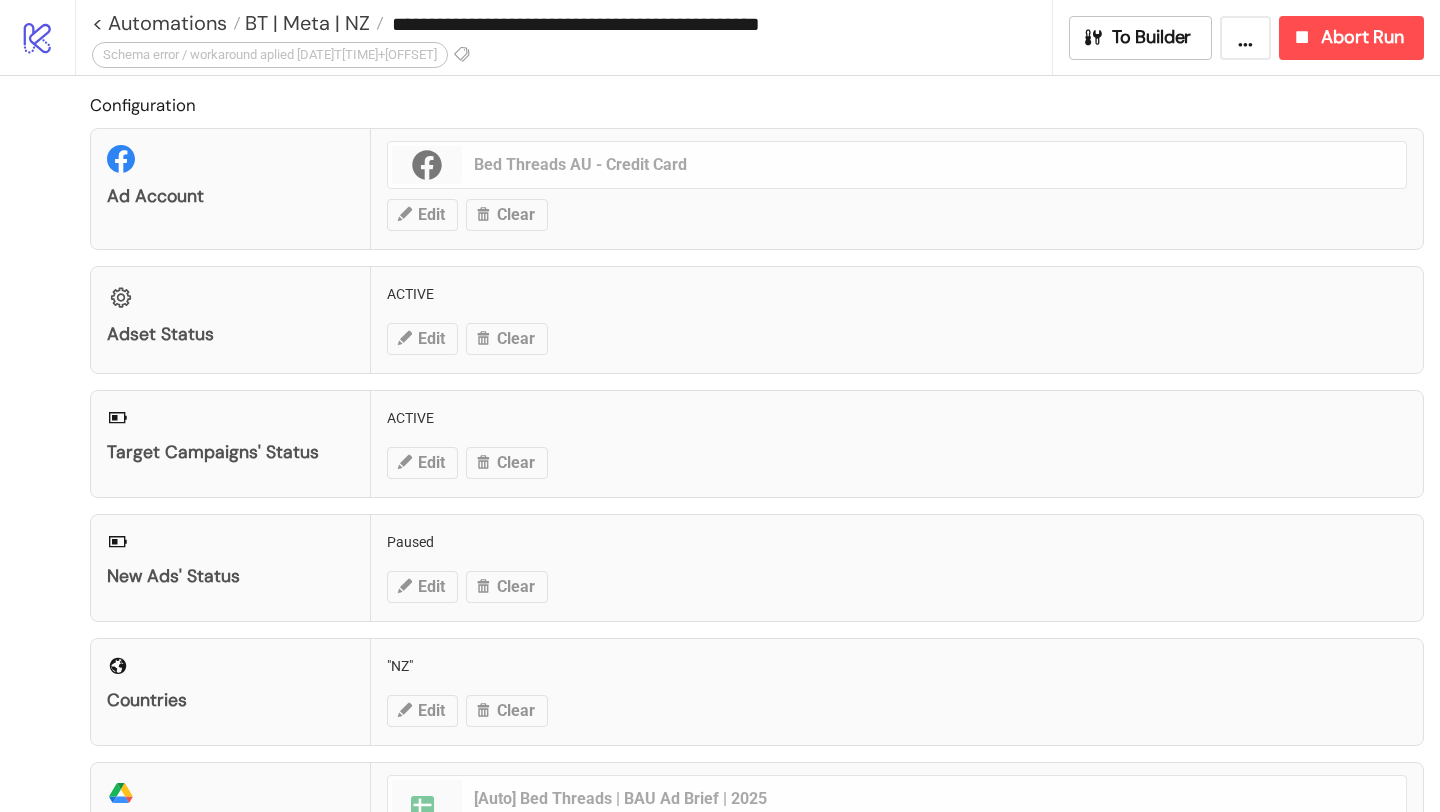 type on "**********" 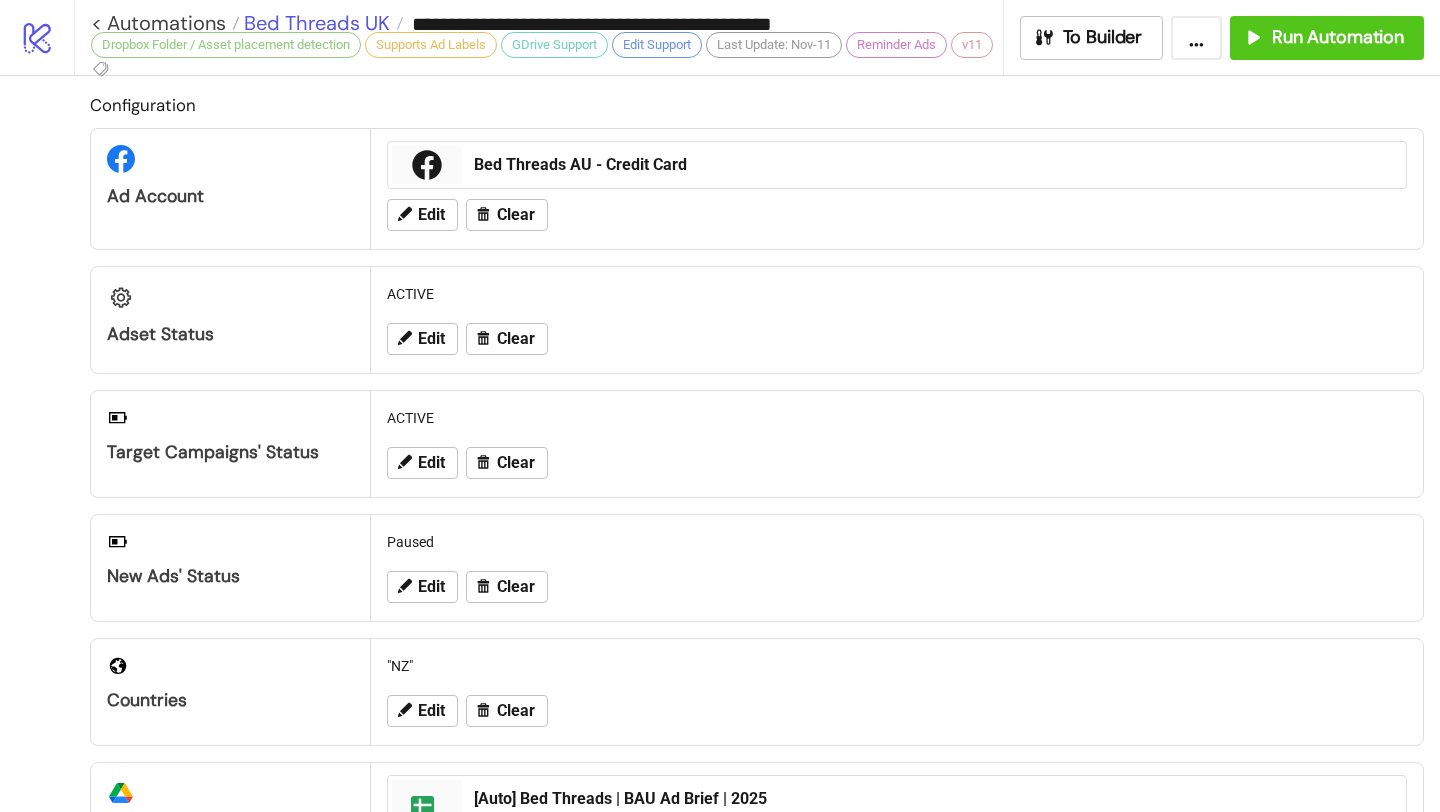 click on "Bed Threads UK" at bounding box center (314, 23) 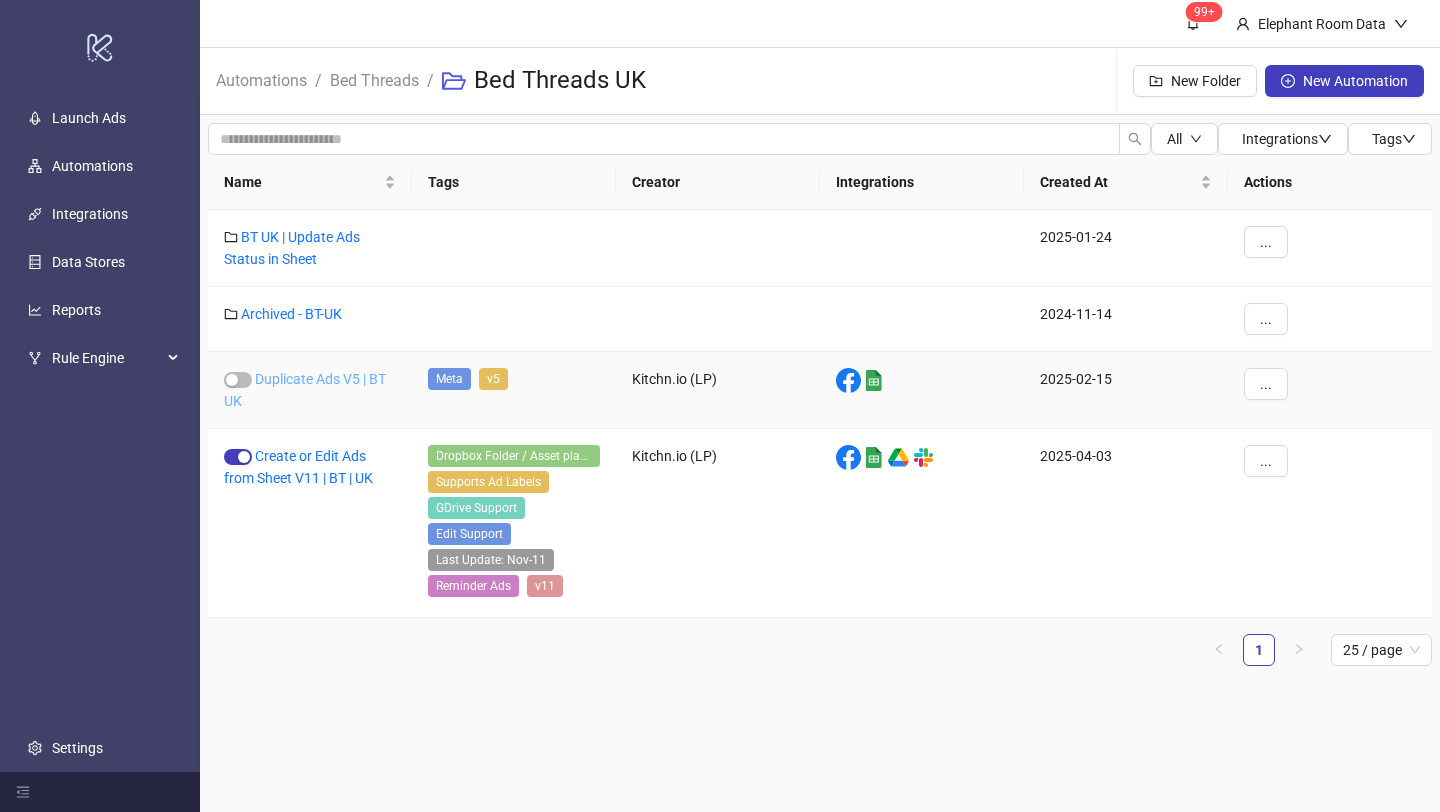 click on "Duplicate Ads V5 | BT UK" at bounding box center [305, 390] 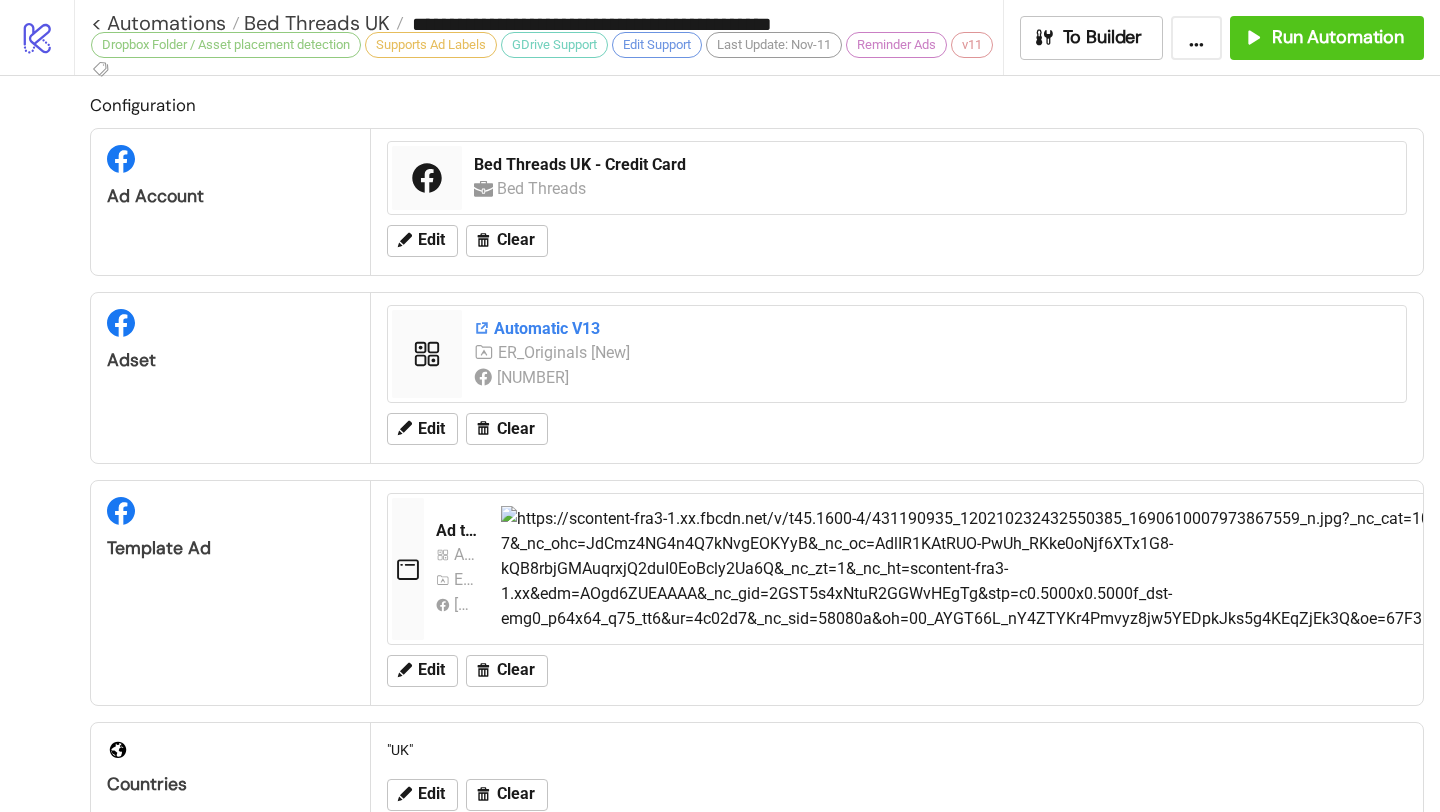 type on "**********" 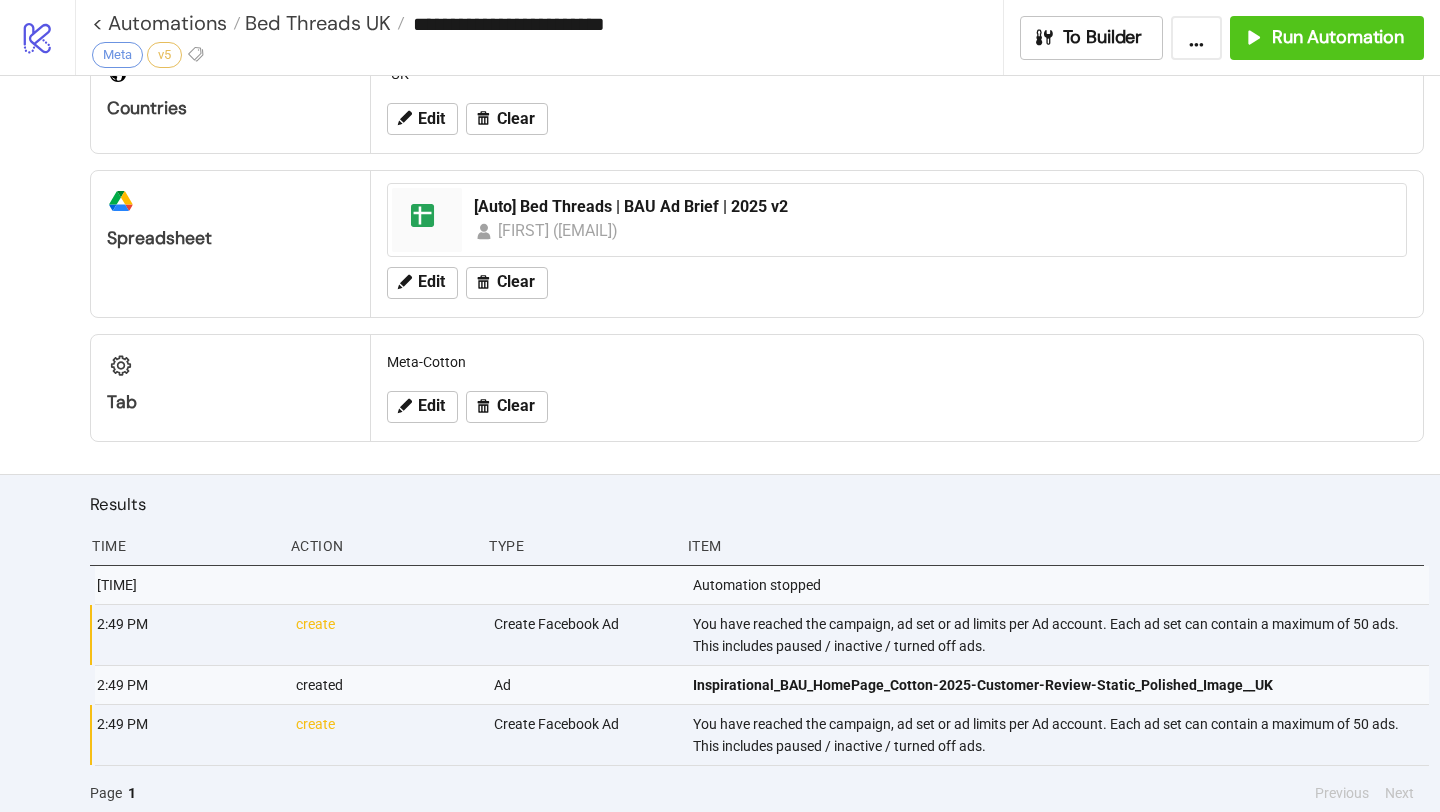 scroll, scrollTop: 597, scrollLeft: 0, axis: vertical 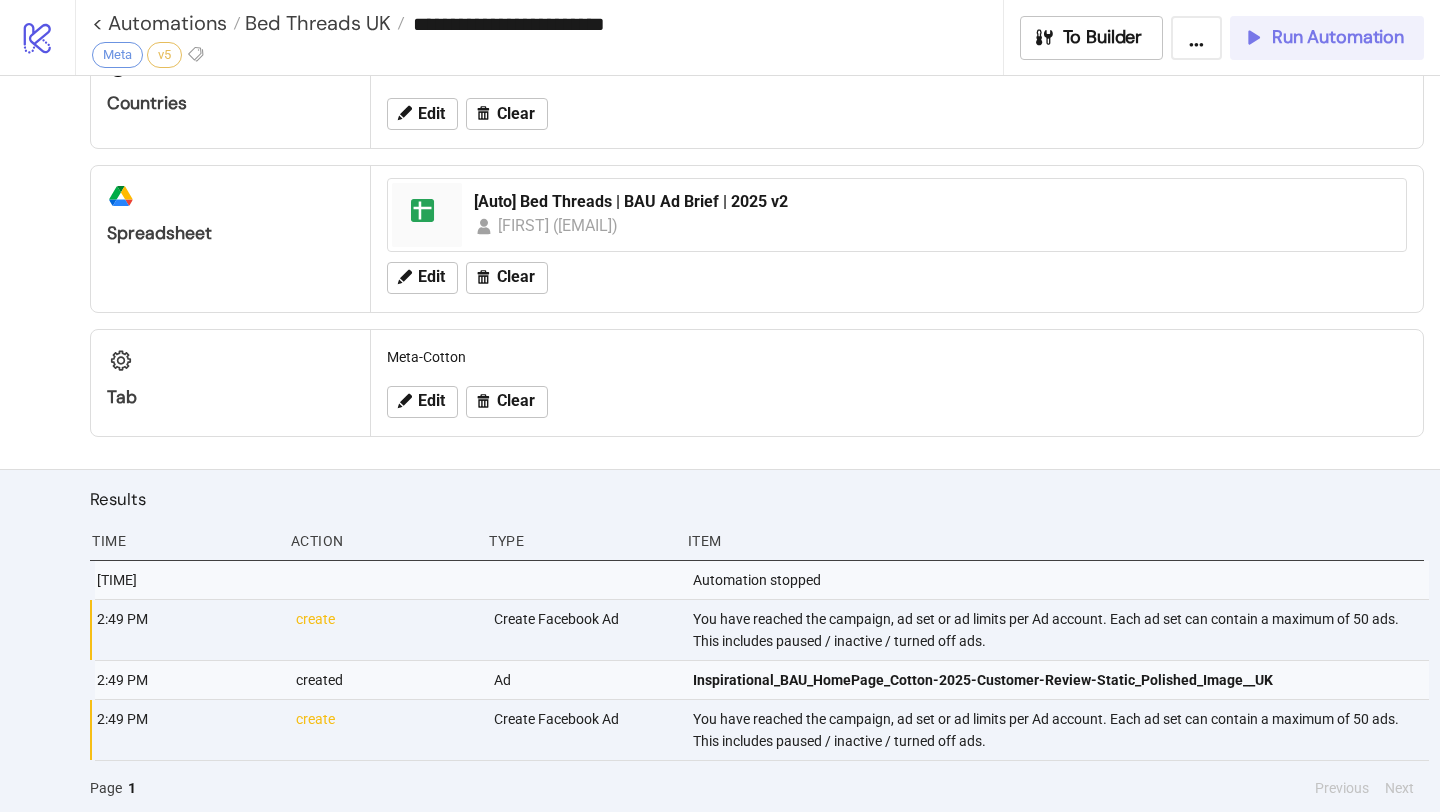 click on "Run Automation" at bounding box center [1327, 38] 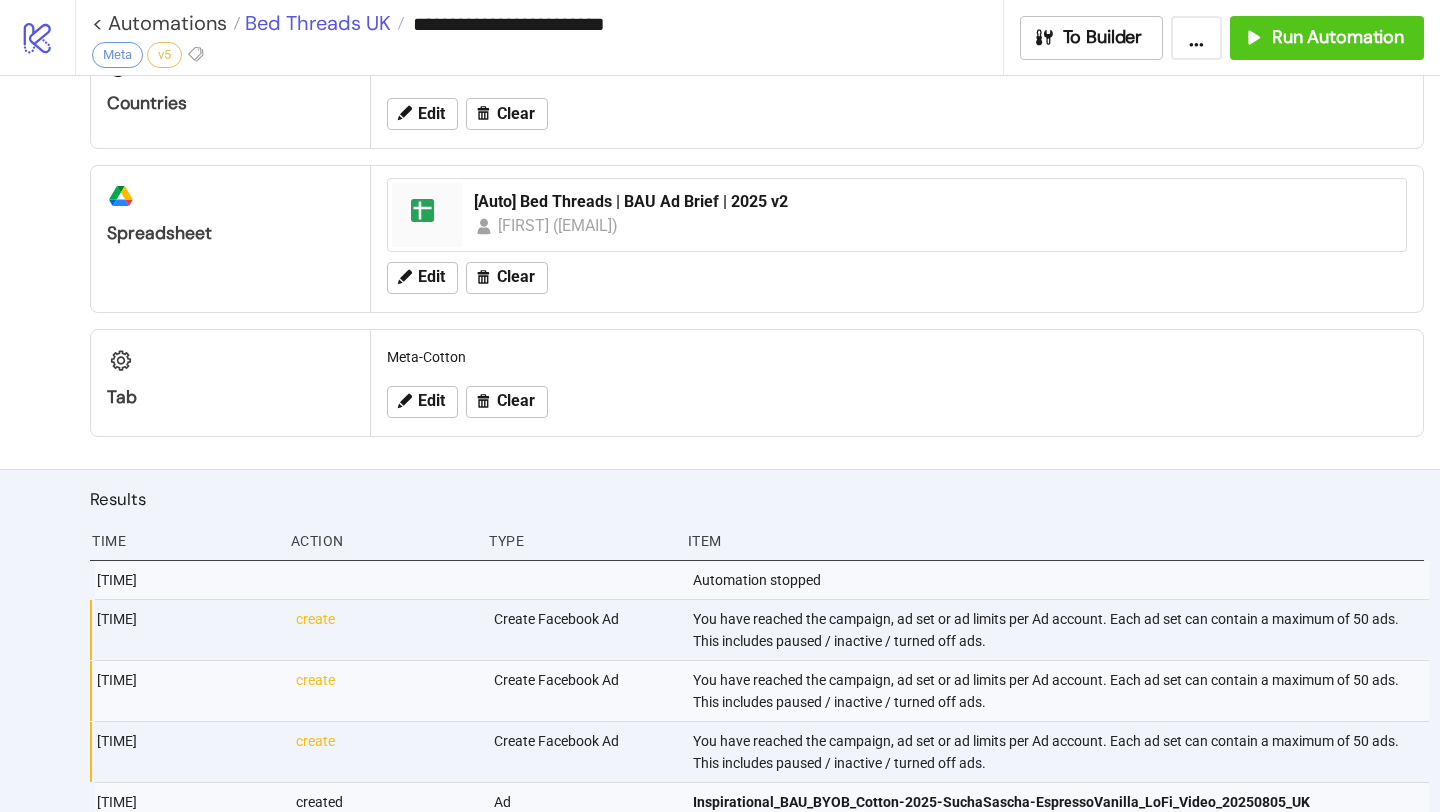 click on "Bed Threads UK" at bounding box center [315, 23] 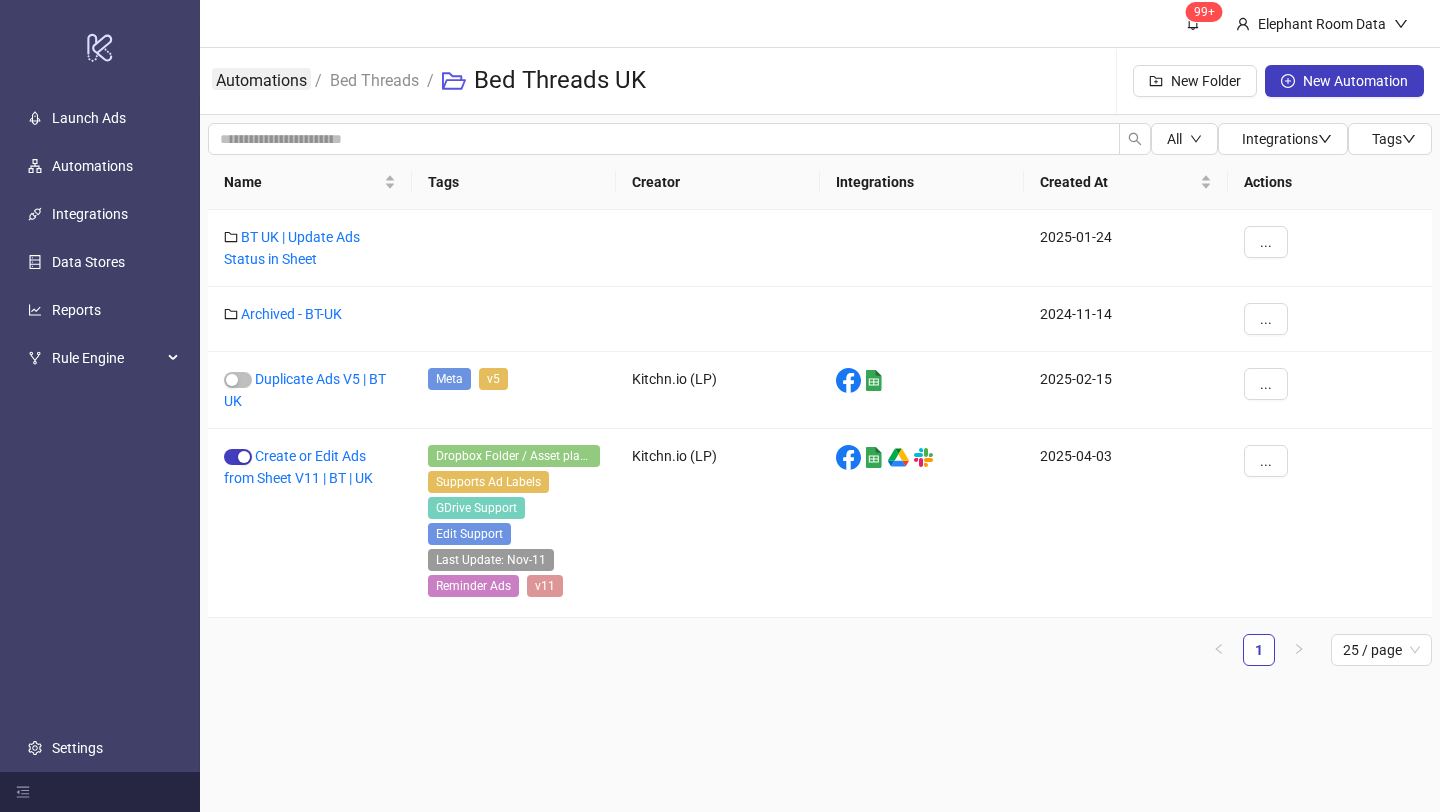 click on "Automations" at bounding box center [261, 79] 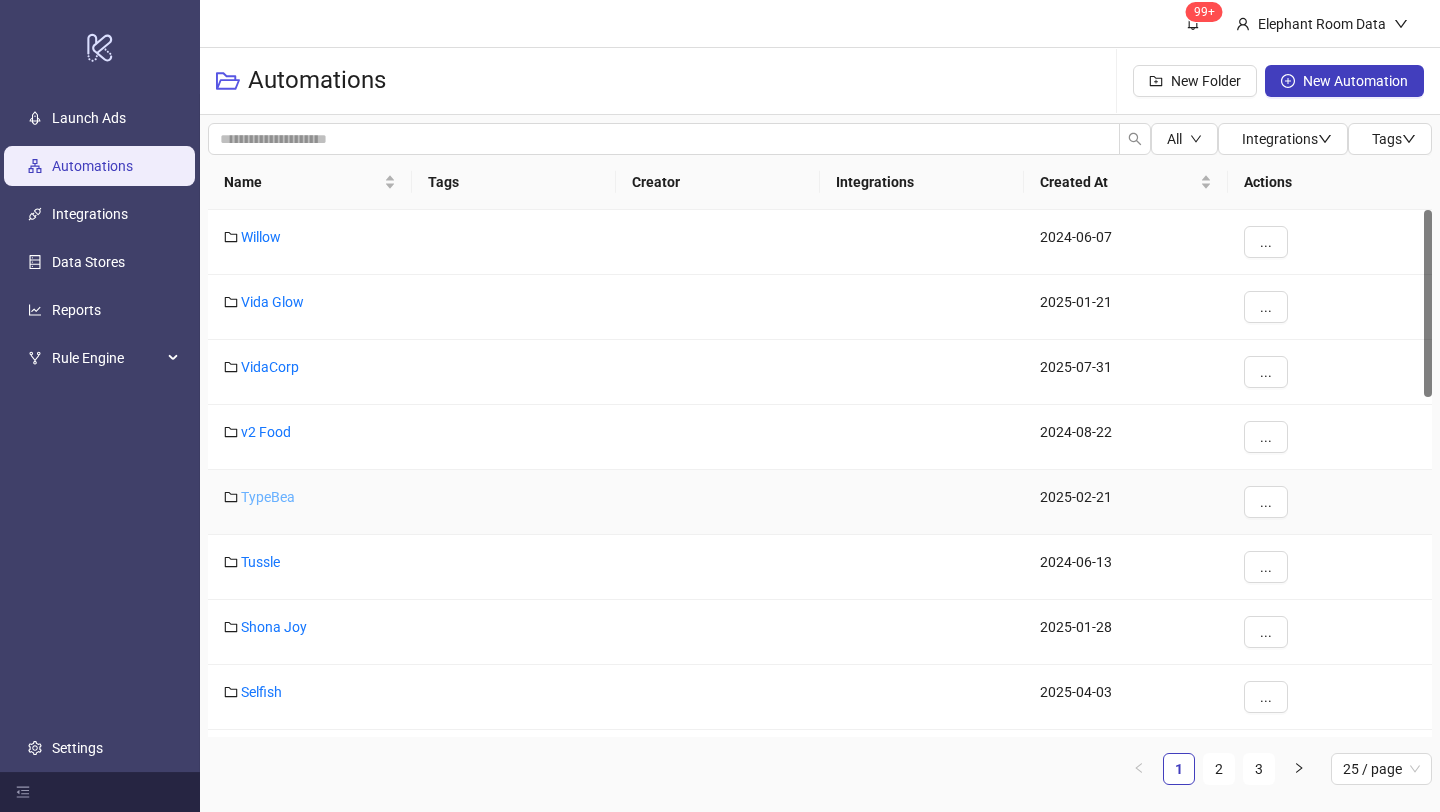 click on "TypeBea" at bounding box center [268, 497] 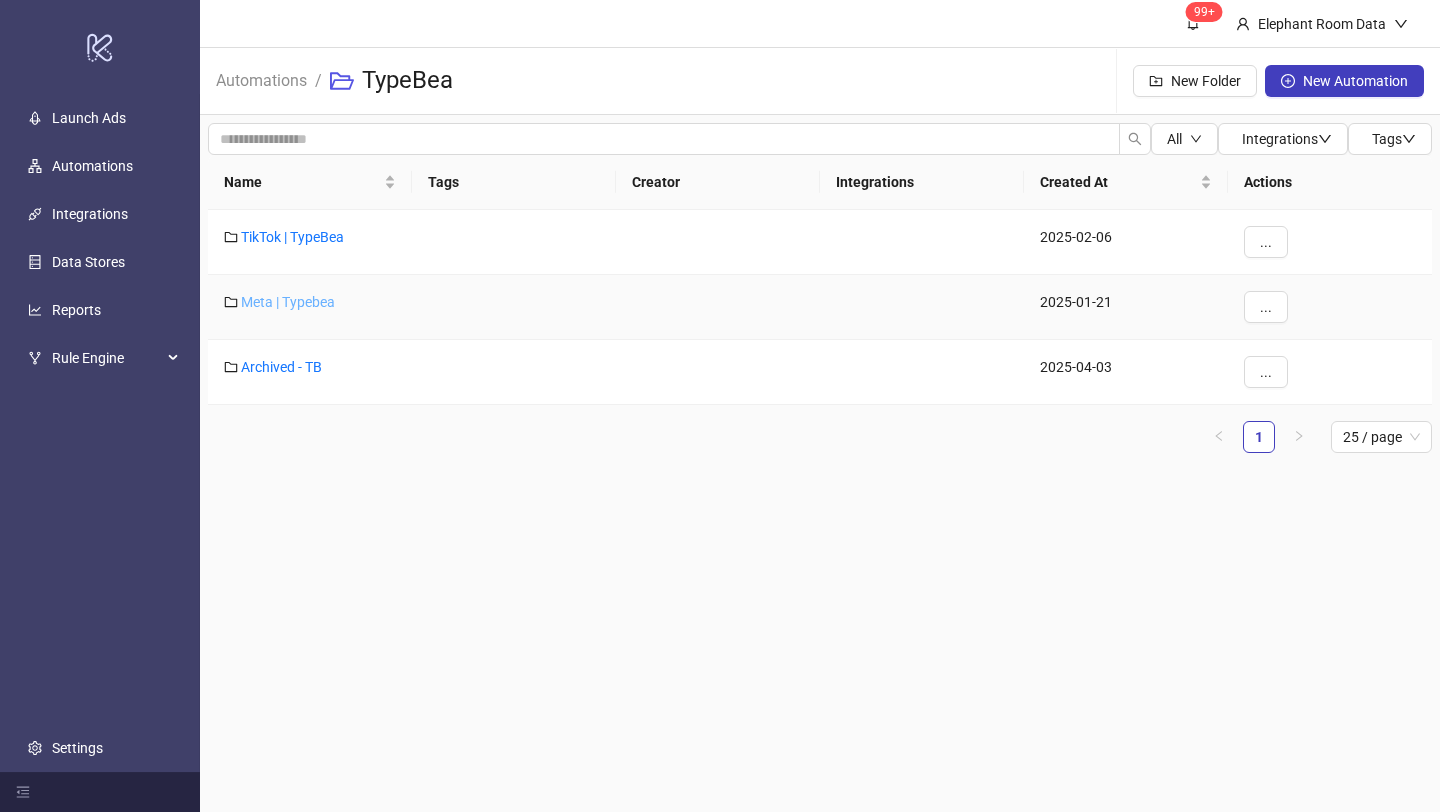 click on "Meta | Typebea" at bounding box center [288, 302] 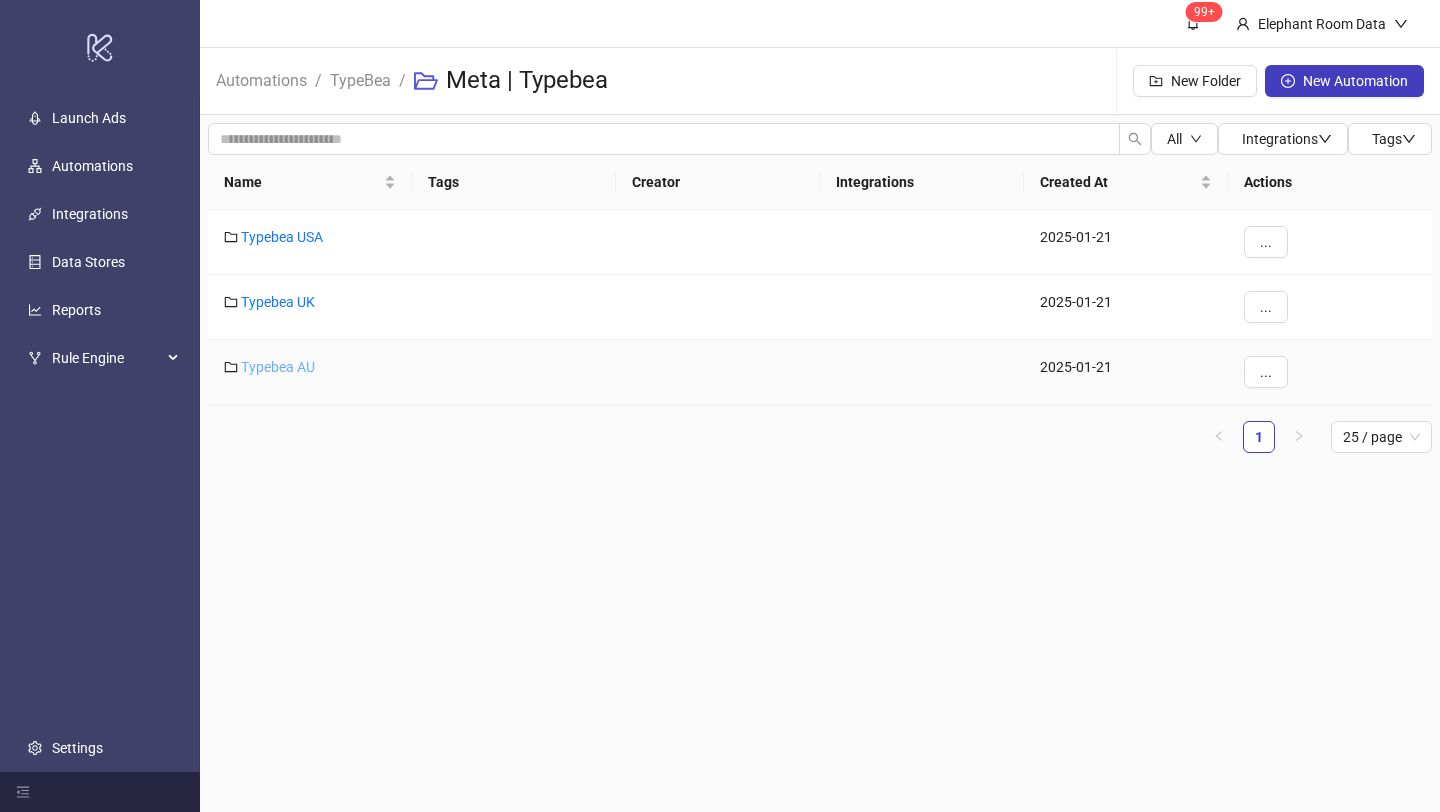 click on "Typebea  AU" at bounding box center [278, 367] 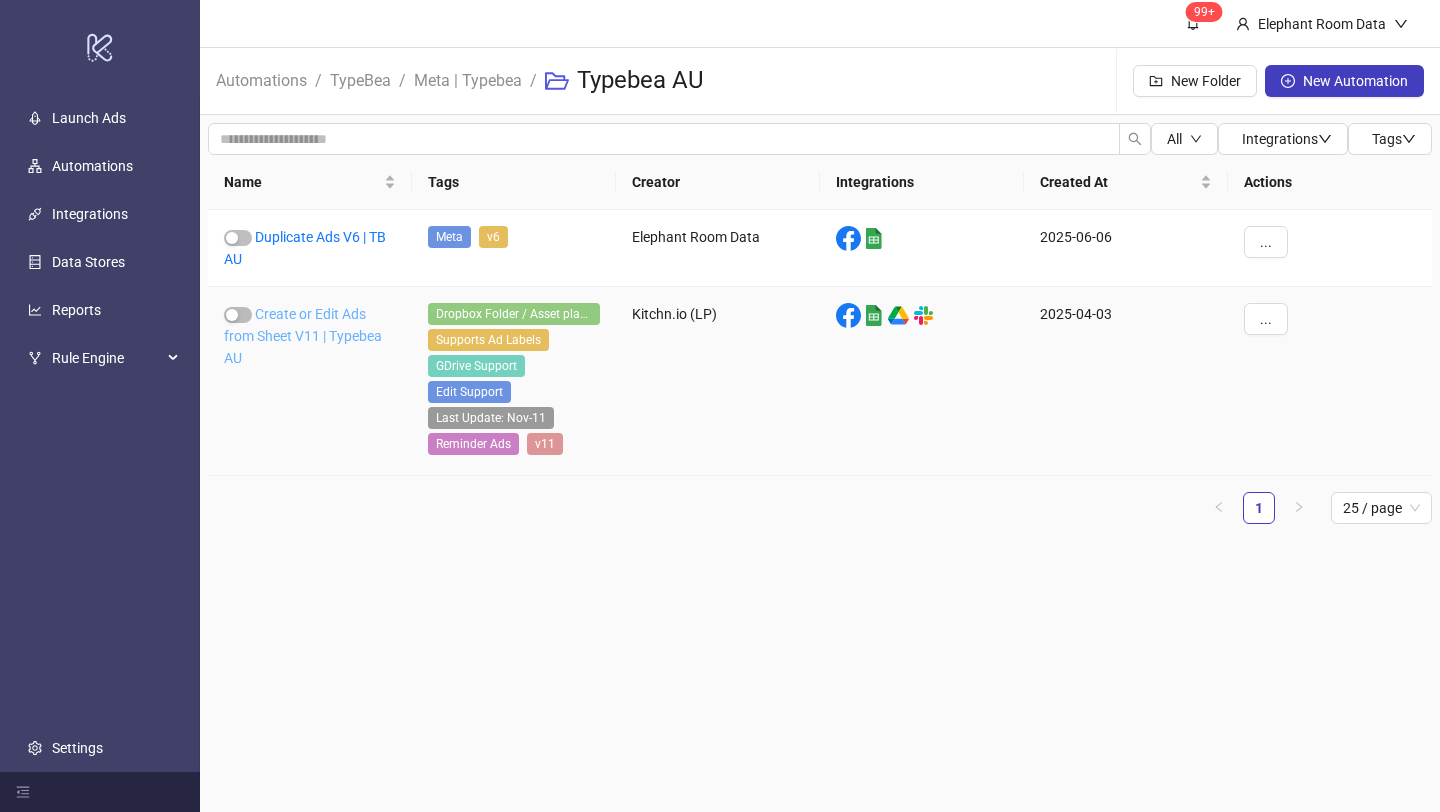 click on "Create or Edit Ads from Sheet V11  | Typebea AU" at bounding box center (303, 336) 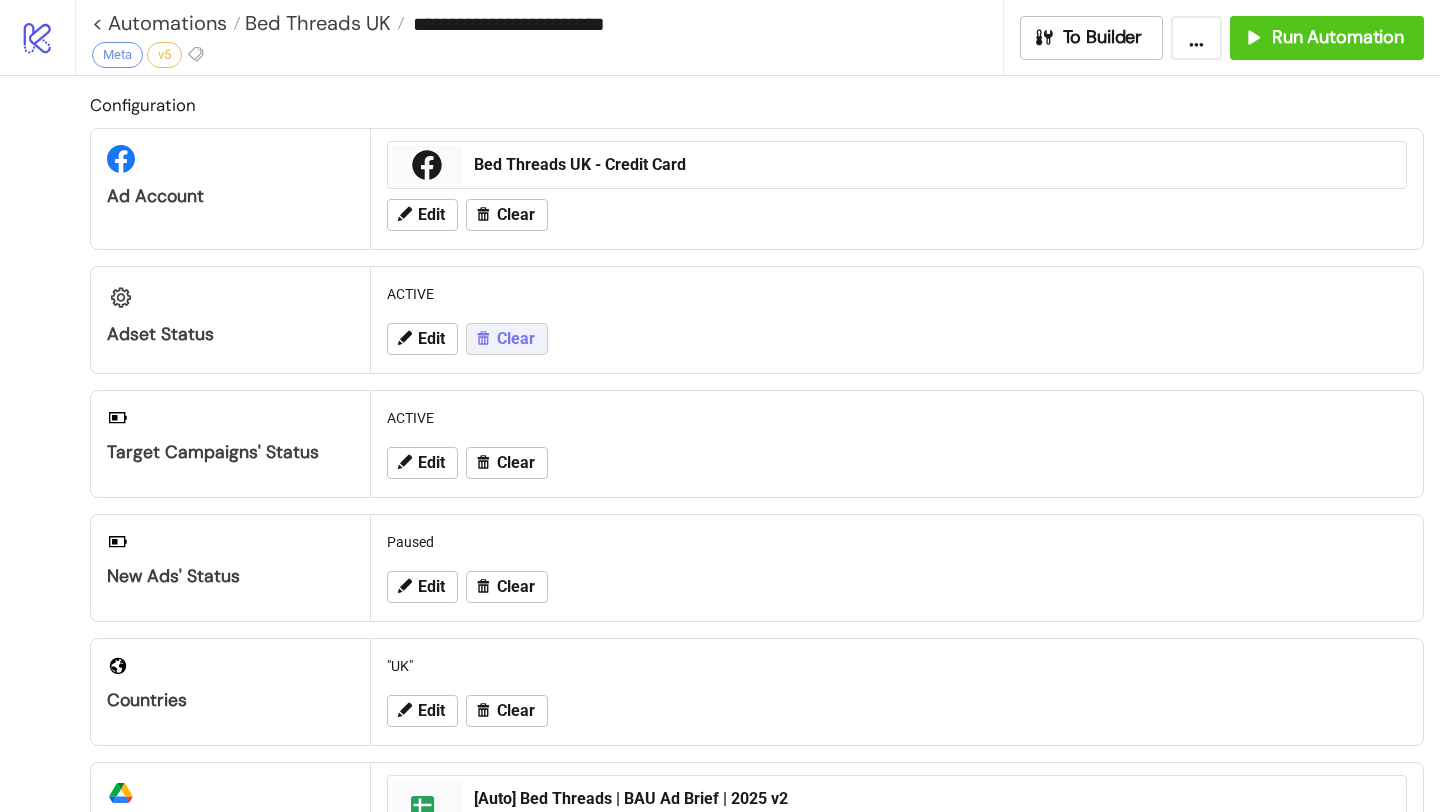 type on "**********" 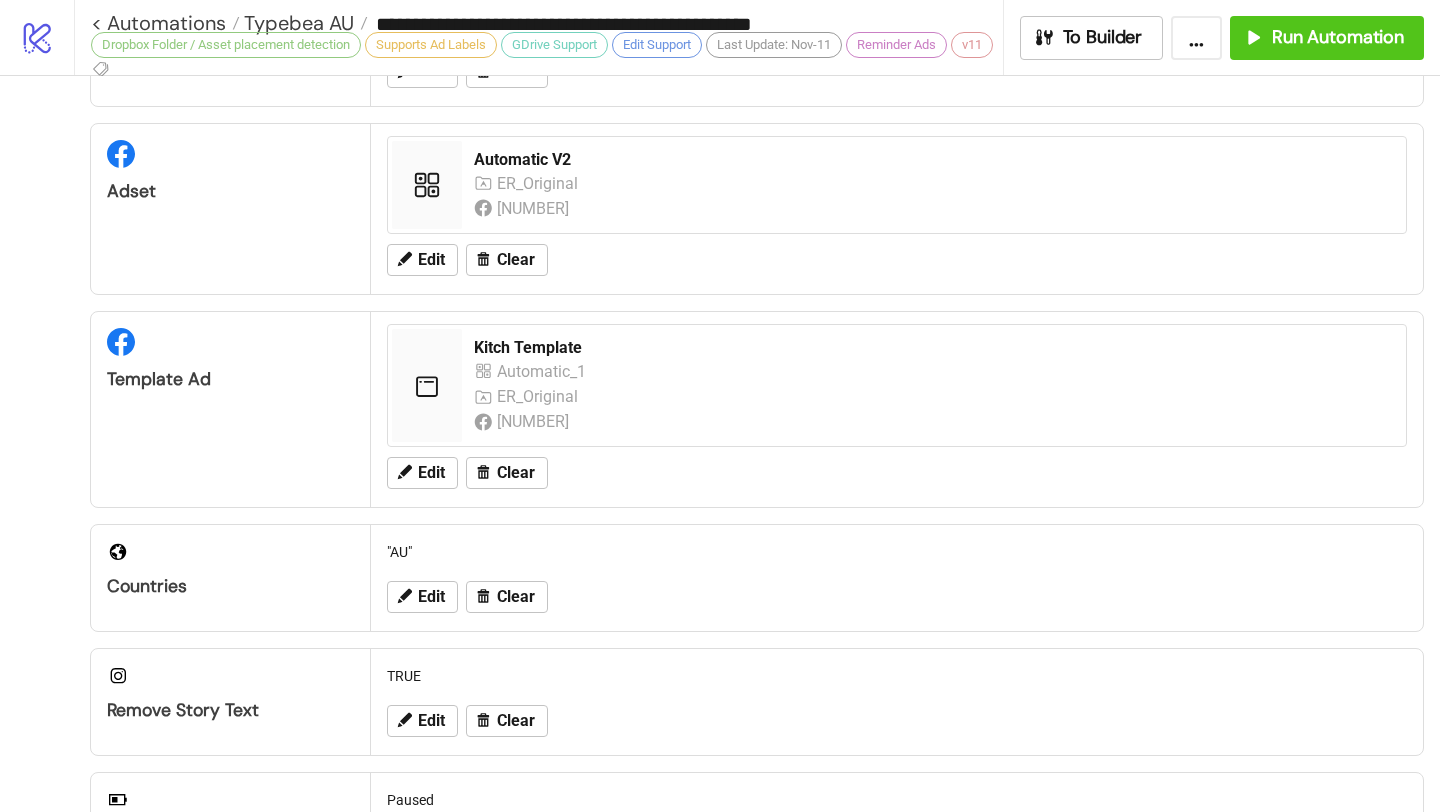 scroll, scrollTop: 0, scrollLeft: 0, axis: both 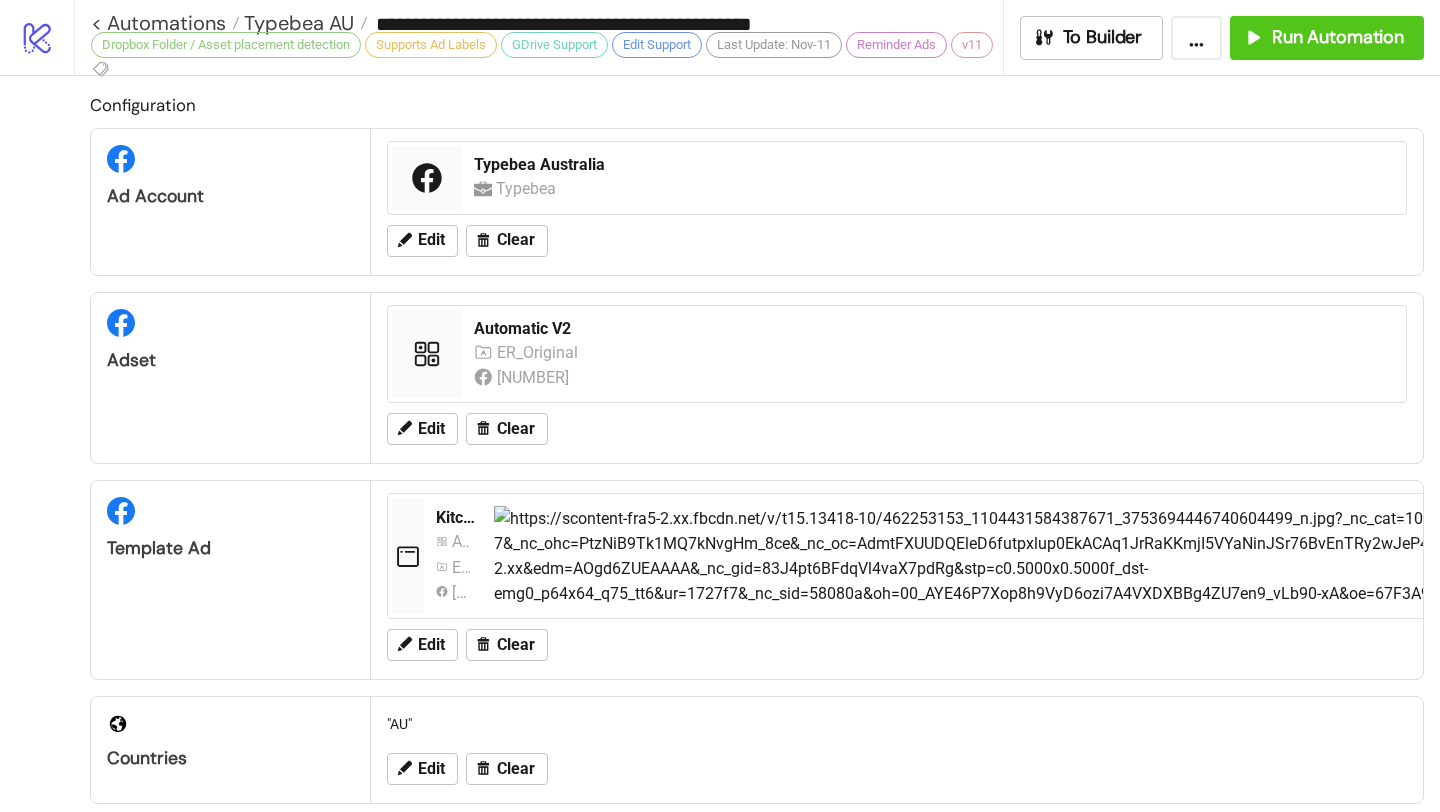 click on "**********" at bounding box center [546, 24] 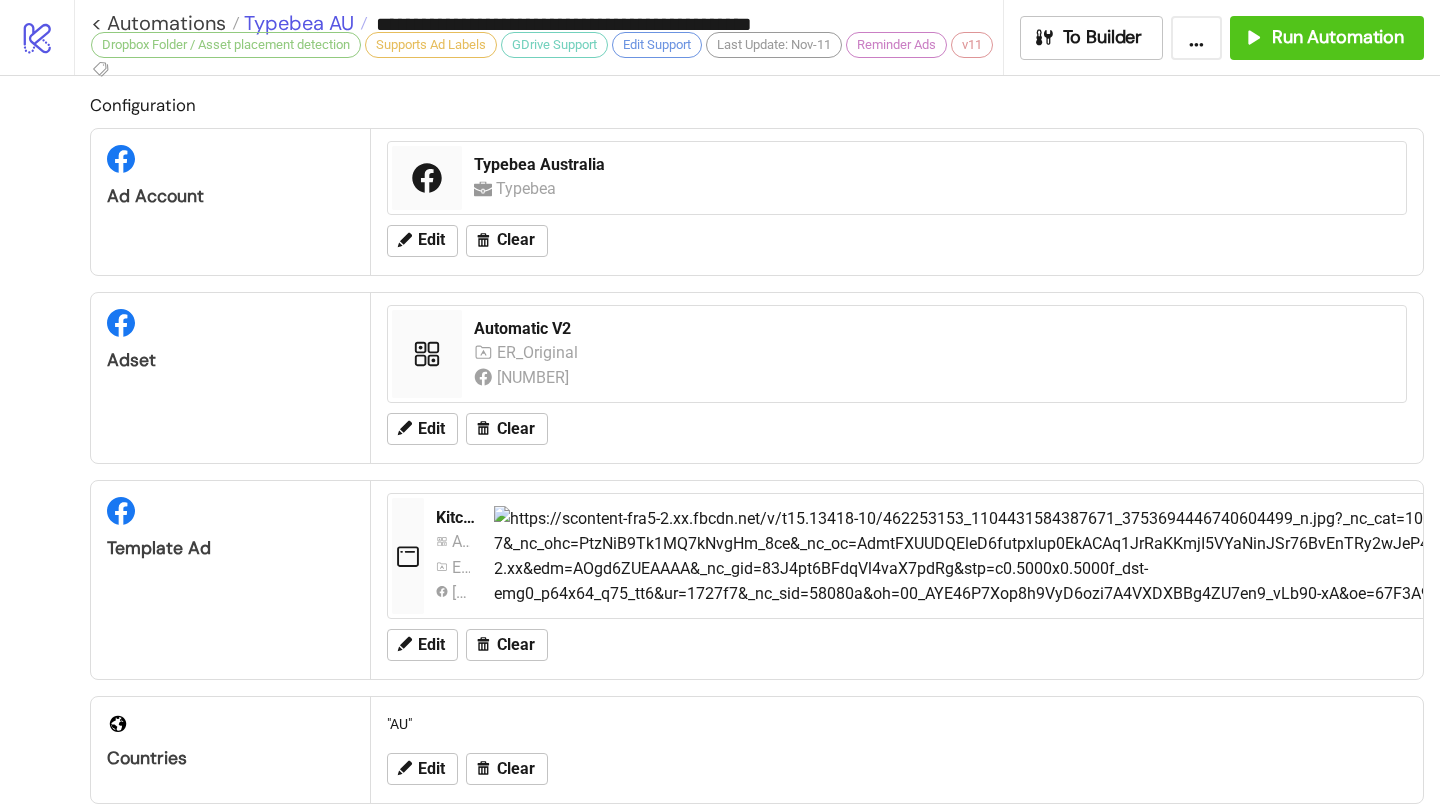click on "Typebea  AU" at bounding box center [296, 23] 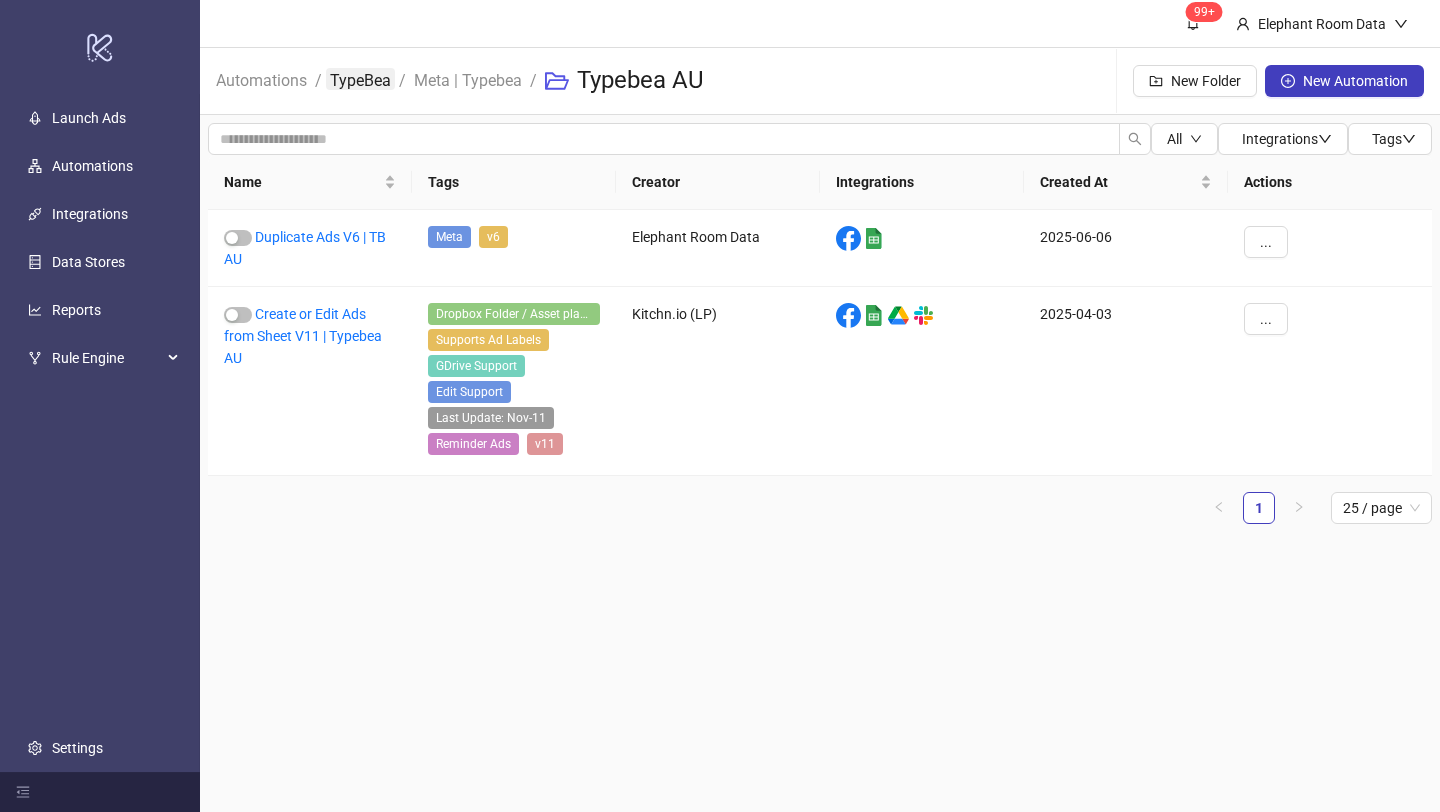 click on "TypeBea" at bounding box center (360, 79) 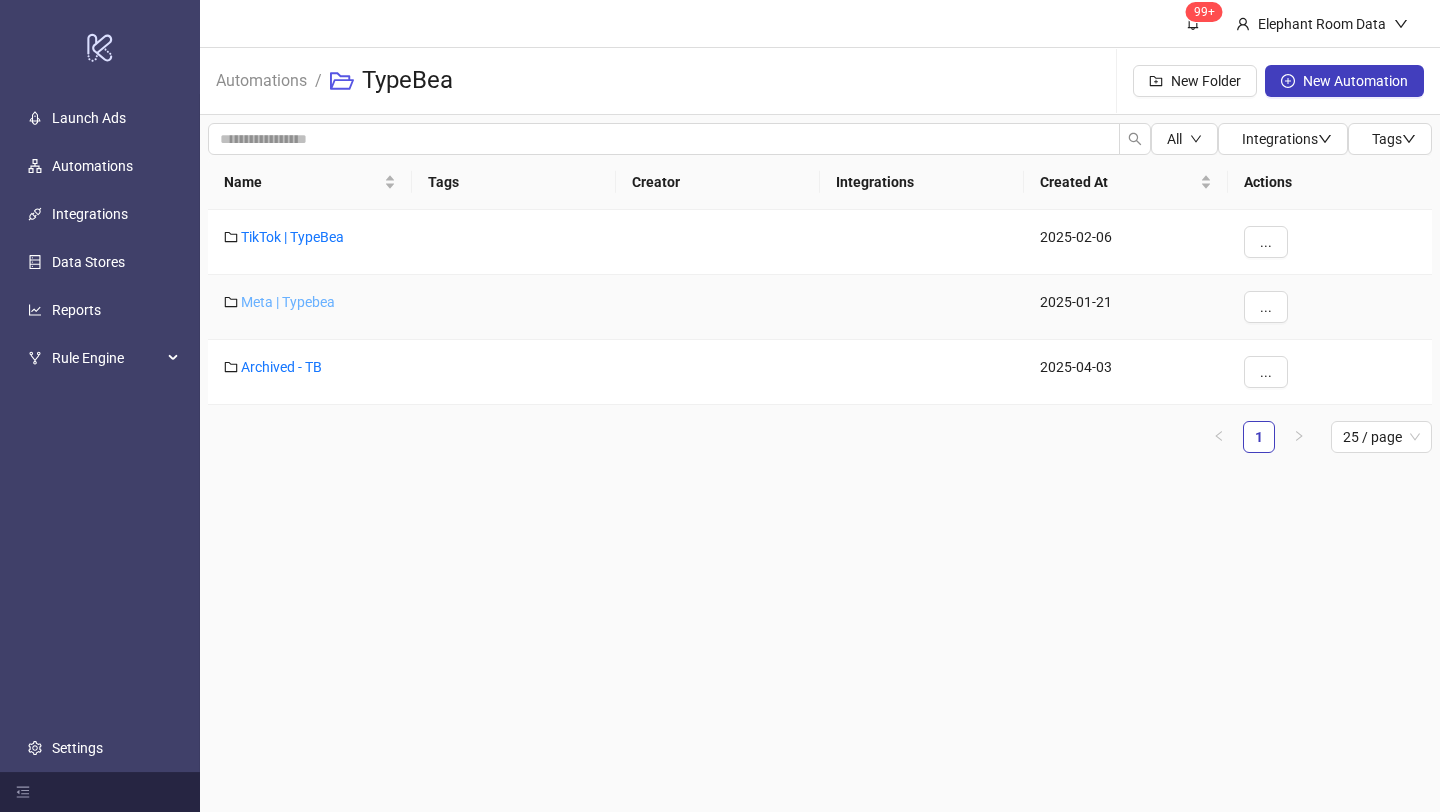 click on "Meta | Typebea" at bounding box center [288, 302] 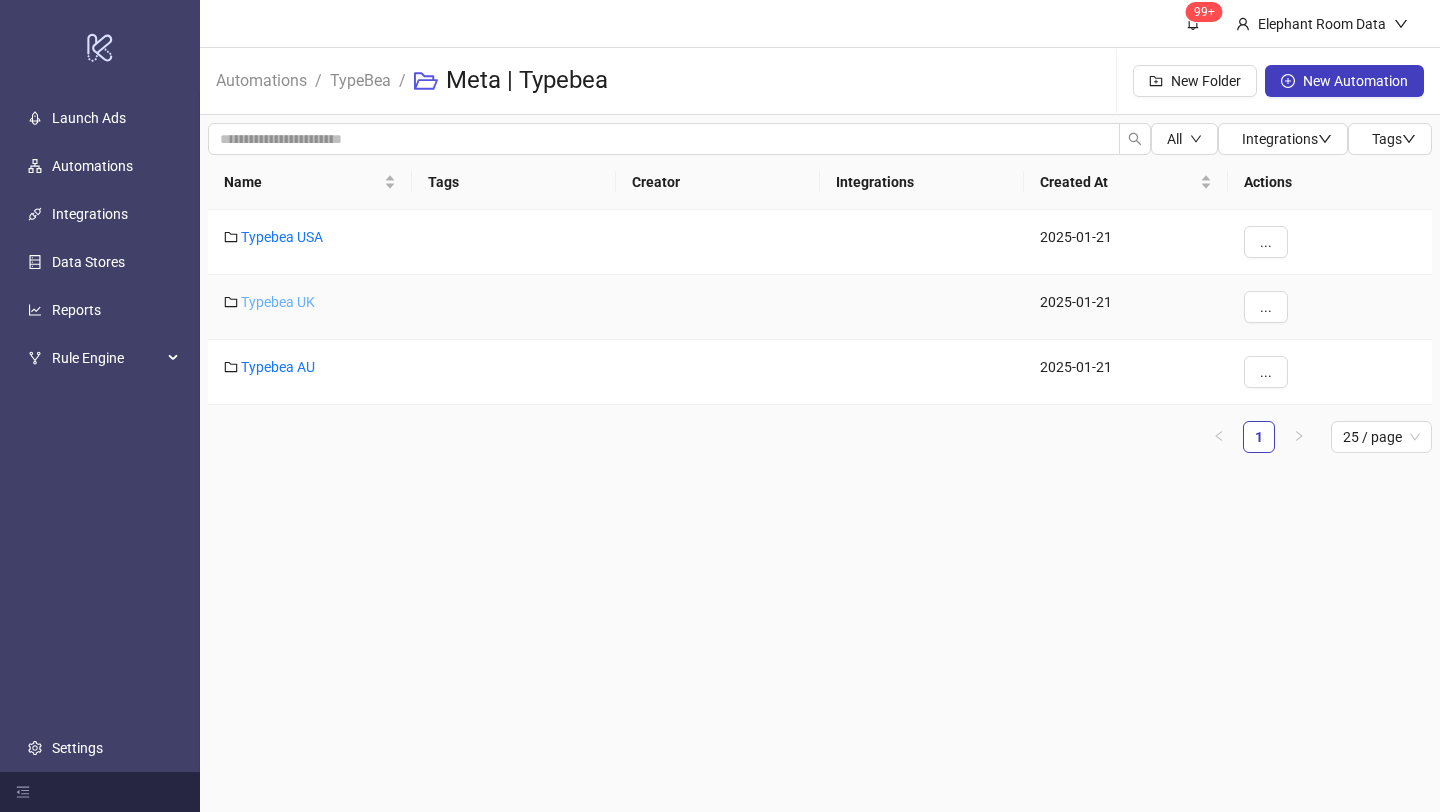 click on "Typebea  UK" at bounding box center [278, 302] 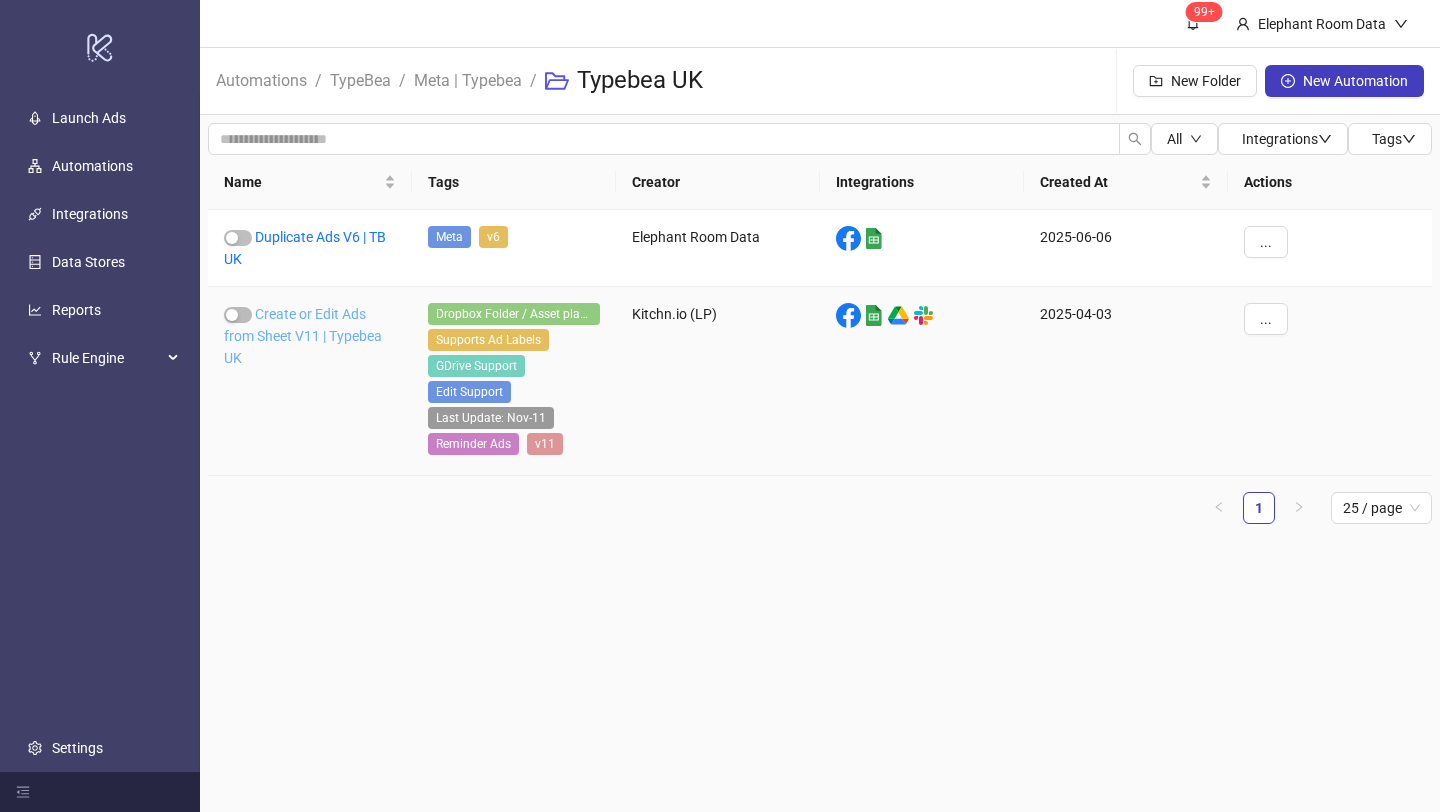 click on "Create or Edit Ads from Sheet V11  | Typebea UK" at bounding box center (303, 336) 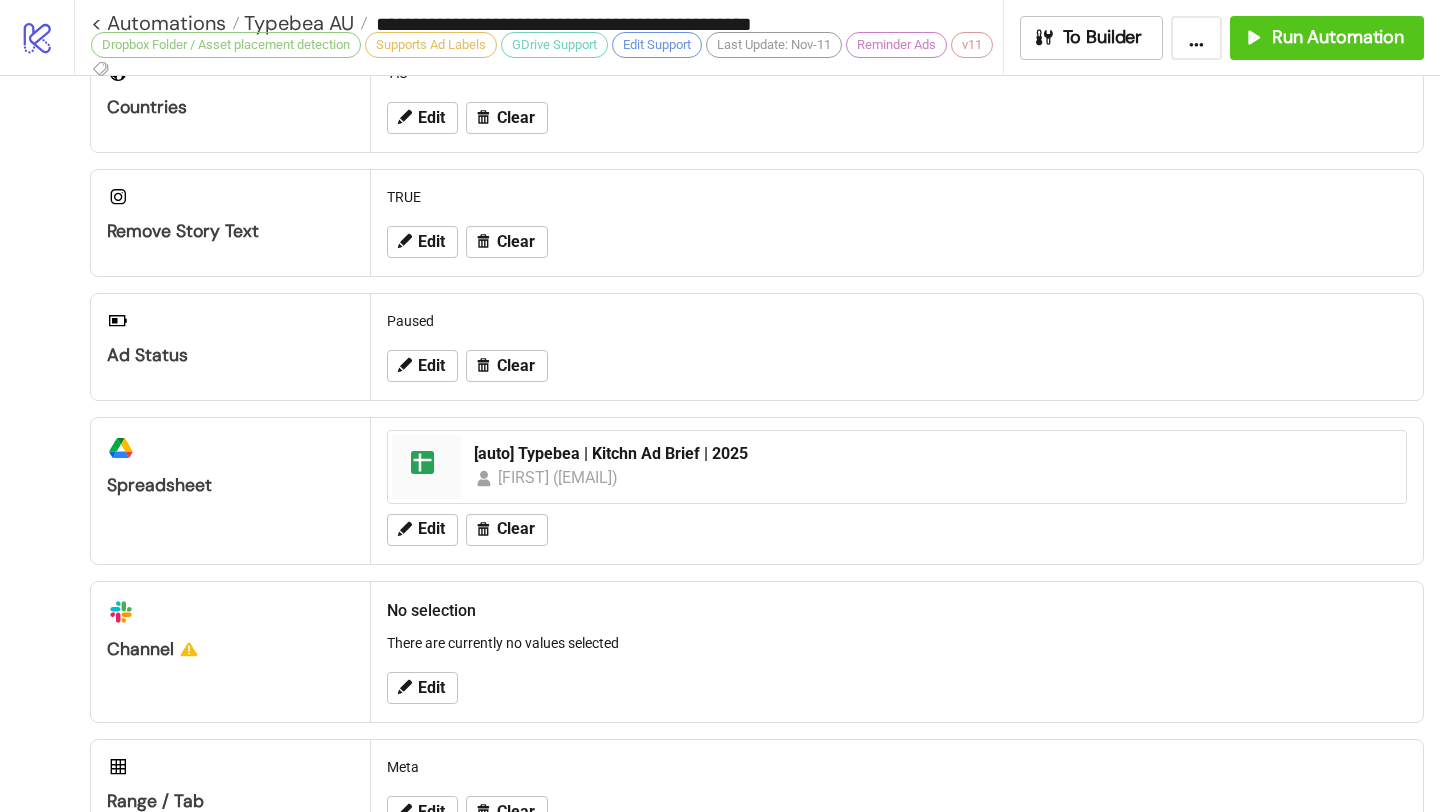 scroll, scrollTop: 818, scrollLeft: 0, axis: vertical 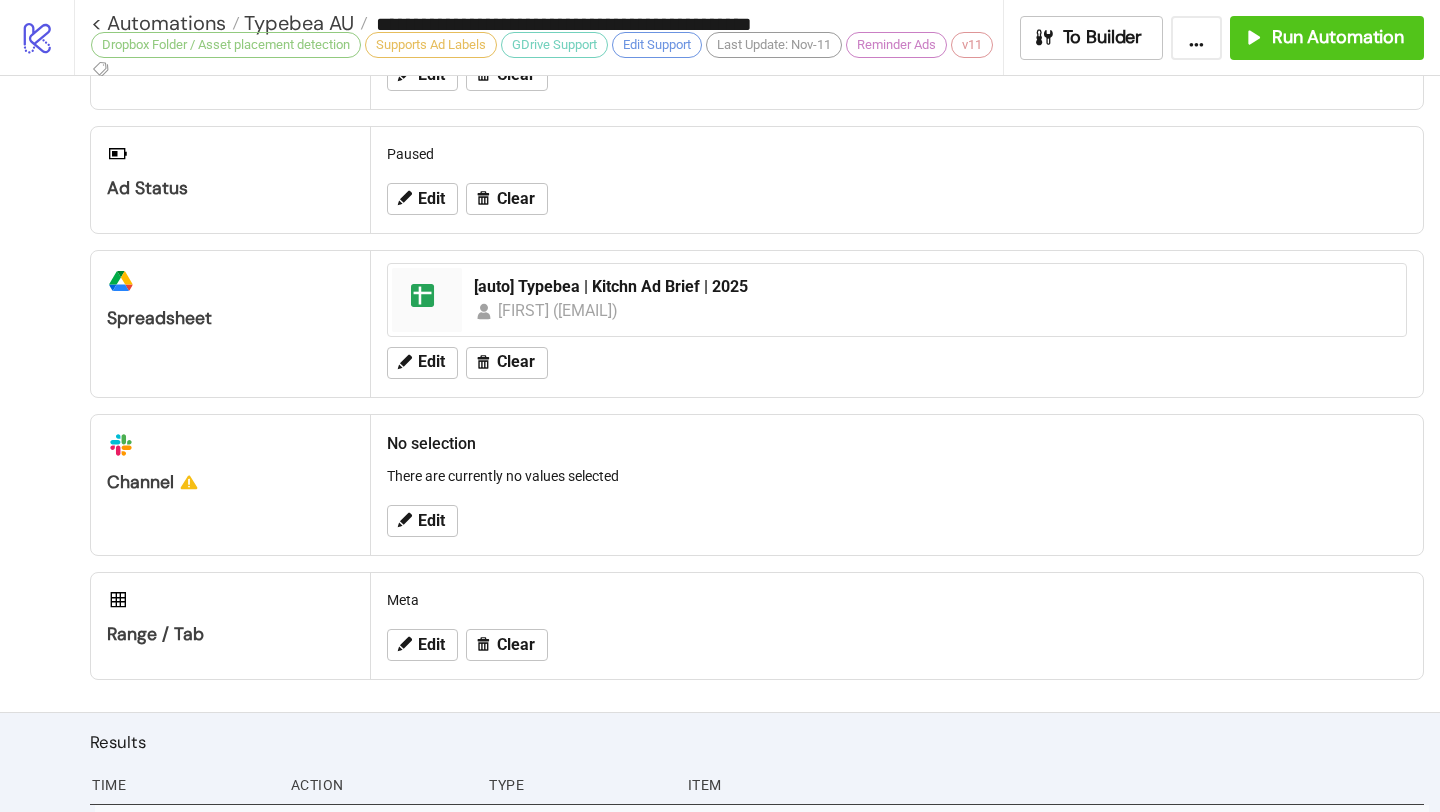 type on "**********" 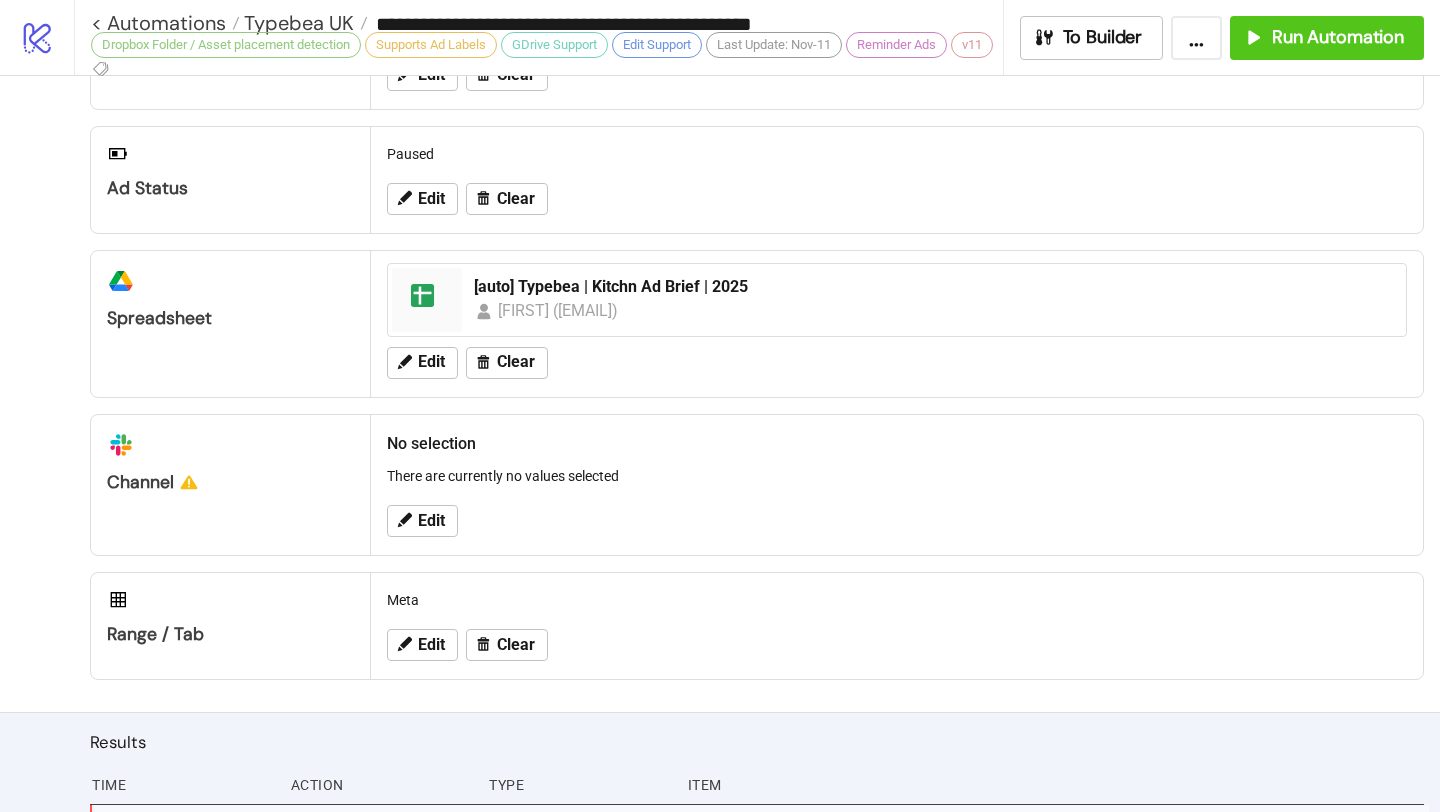 scroll, scrollTop: 0, scrollLeft: 0, axis: both 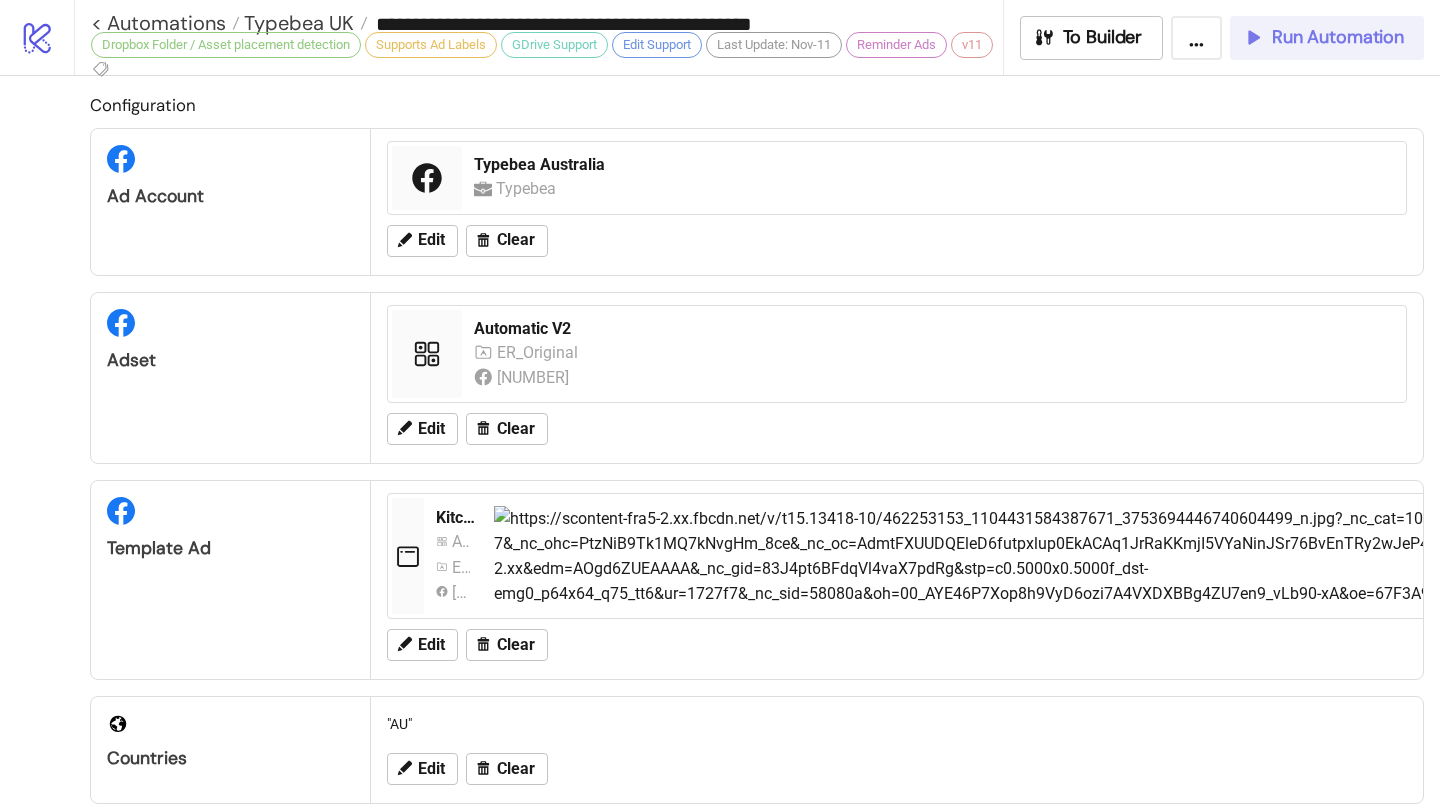 click on "Run Automation" at bounding box center (1327, 38) 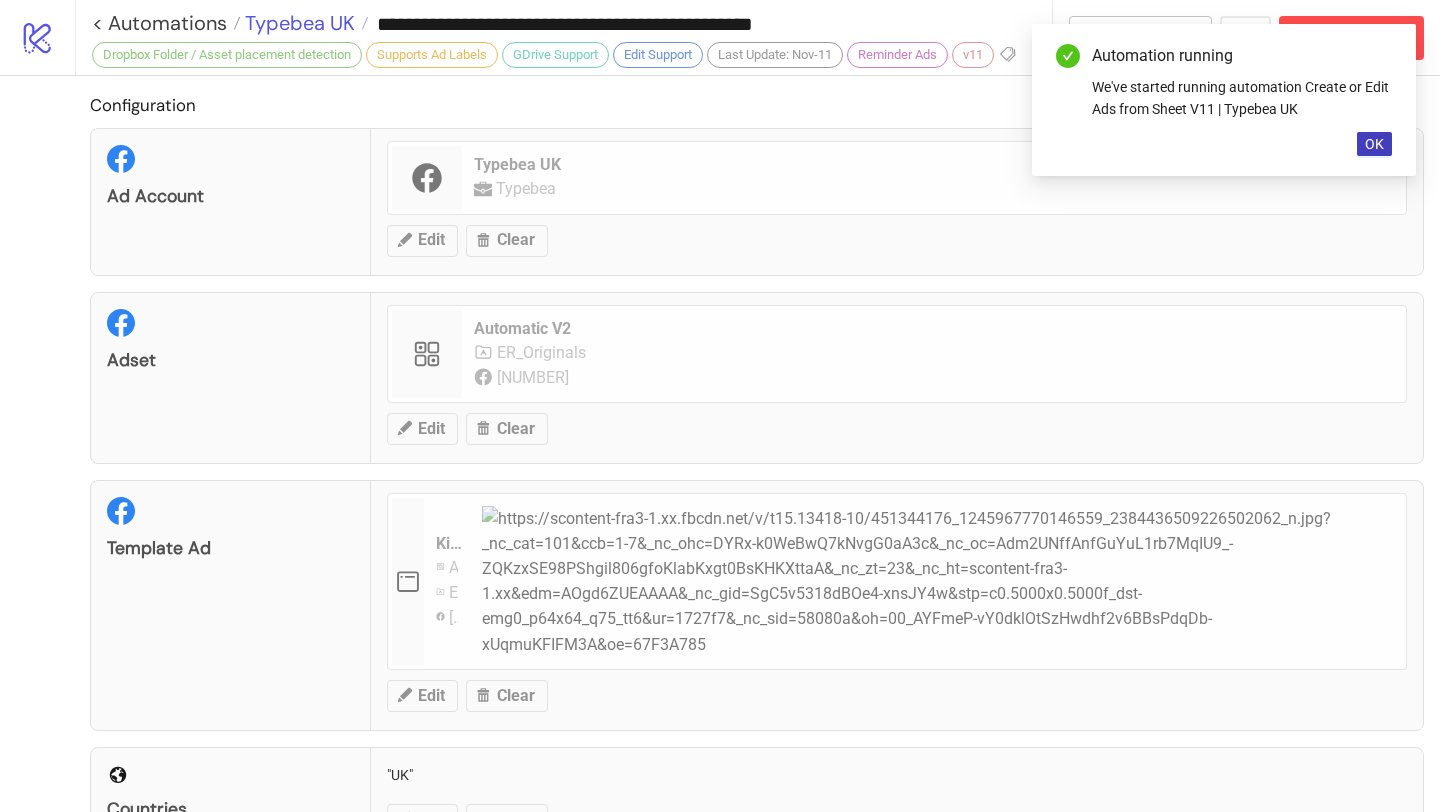 click on "Typebea  UK" at bounding box center (297, 23) 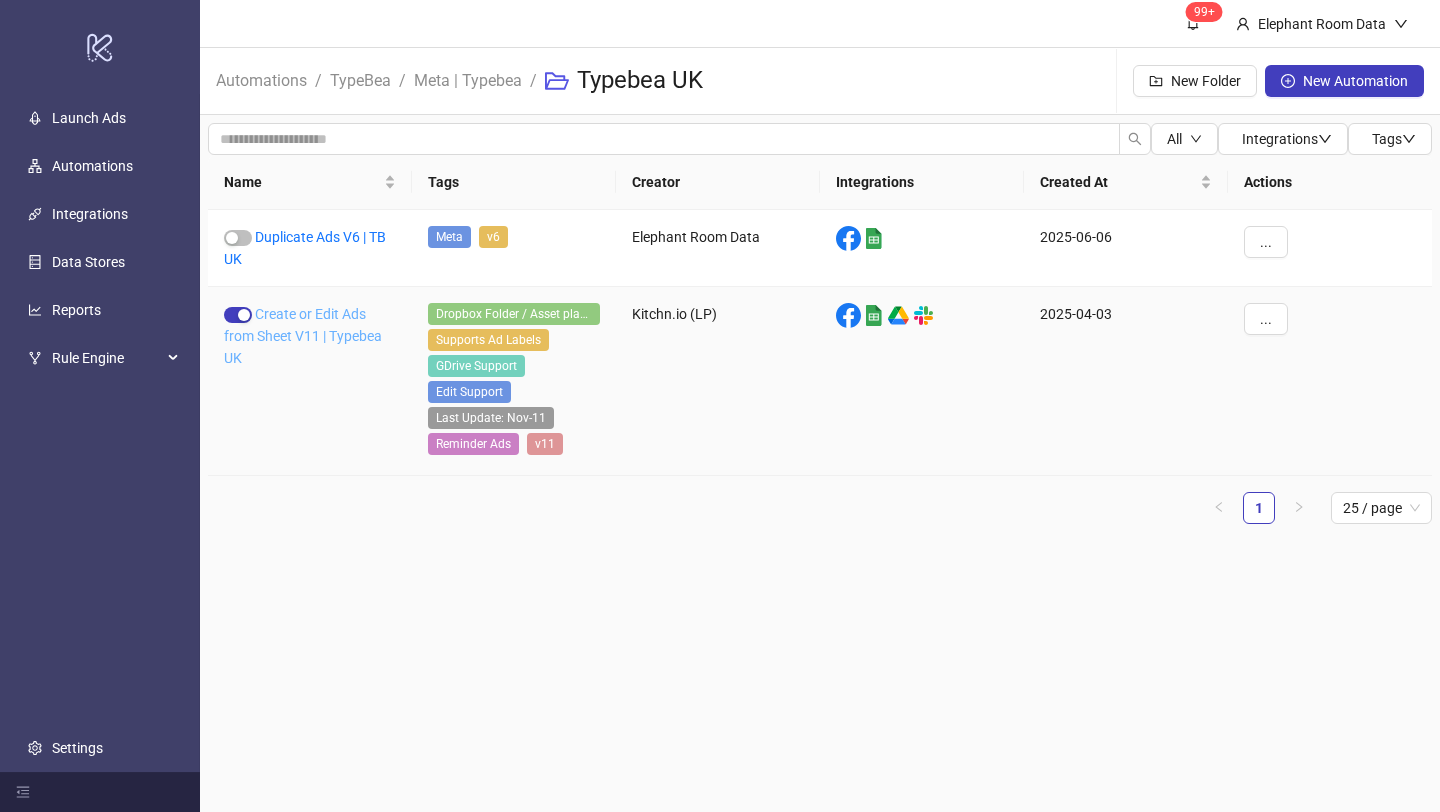 click on "Create or Edit Ads from Sheet V11  | Typebea UK" at bounding box center [303, 336] 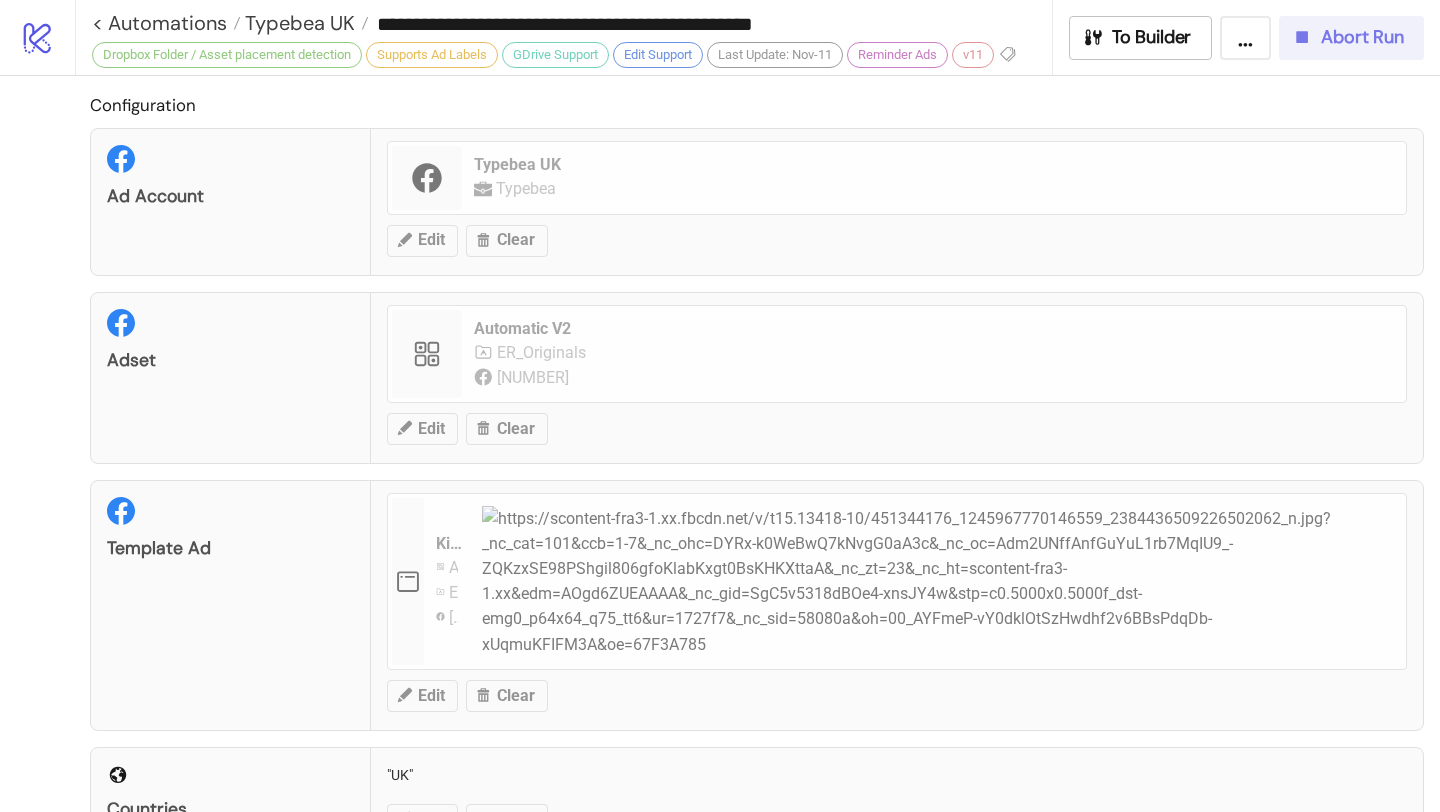 click on "Abort Run" at bounding box center (1362, 37) 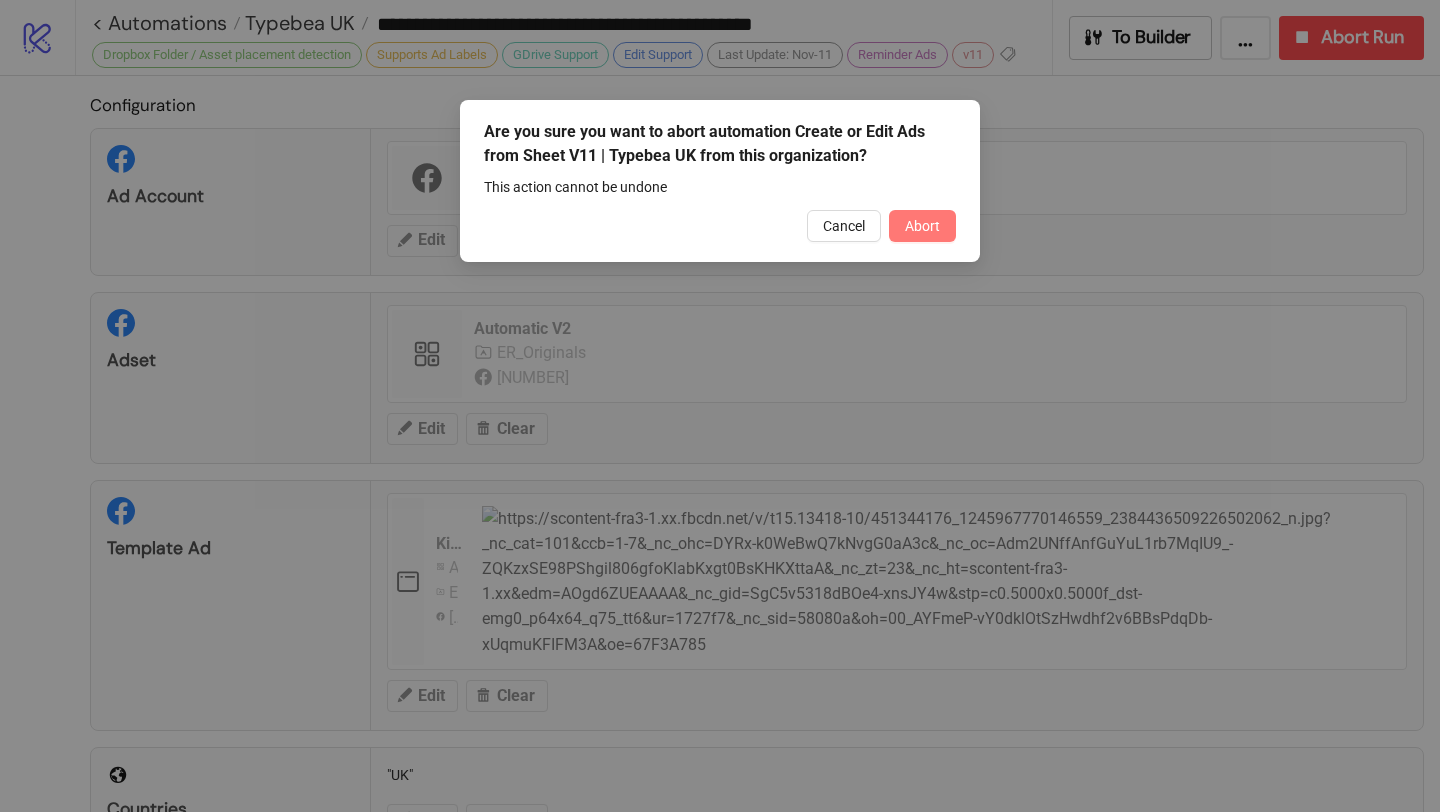 click on "Abort" at bounding box center [922, 226] 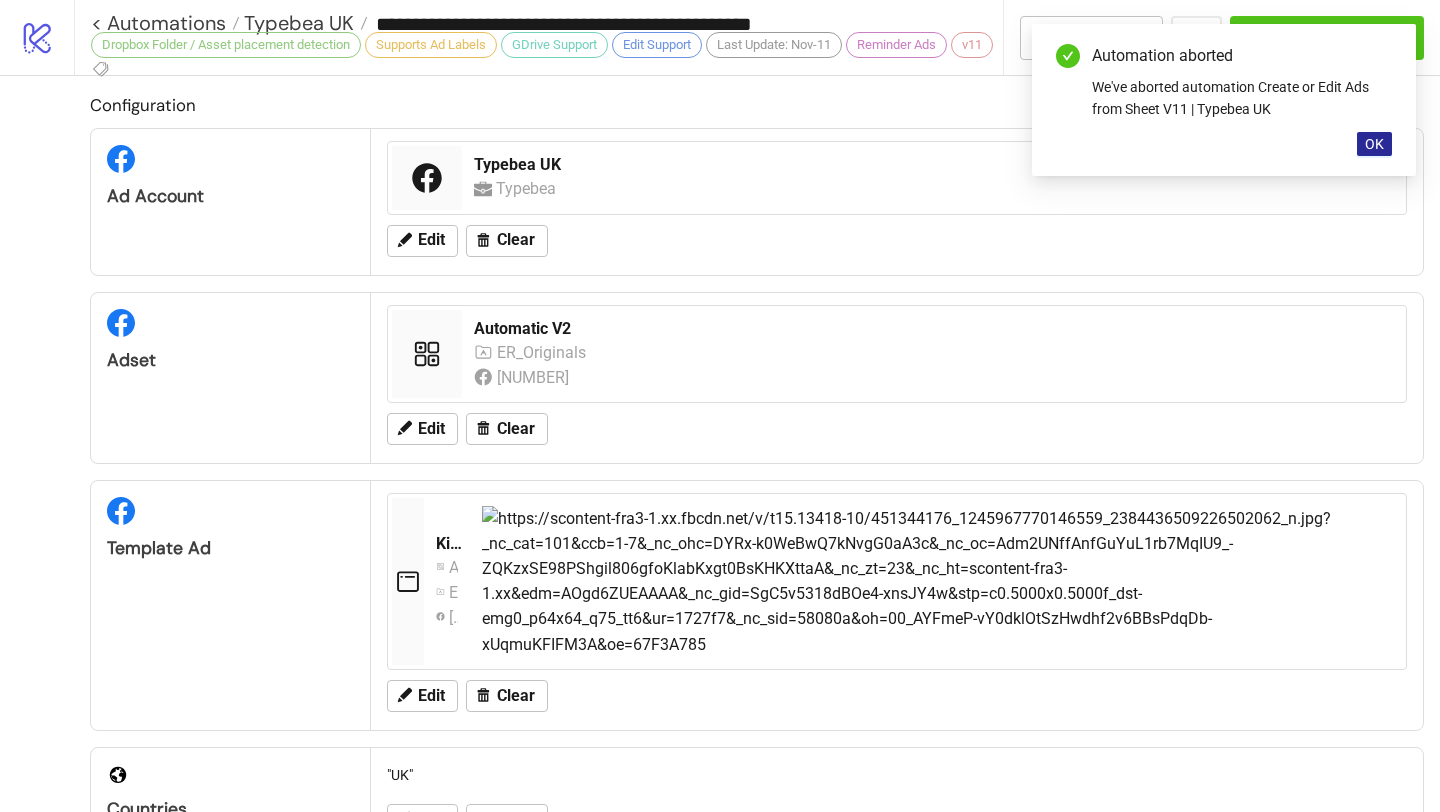 click on "OK" at bounding box center (1374, 144) 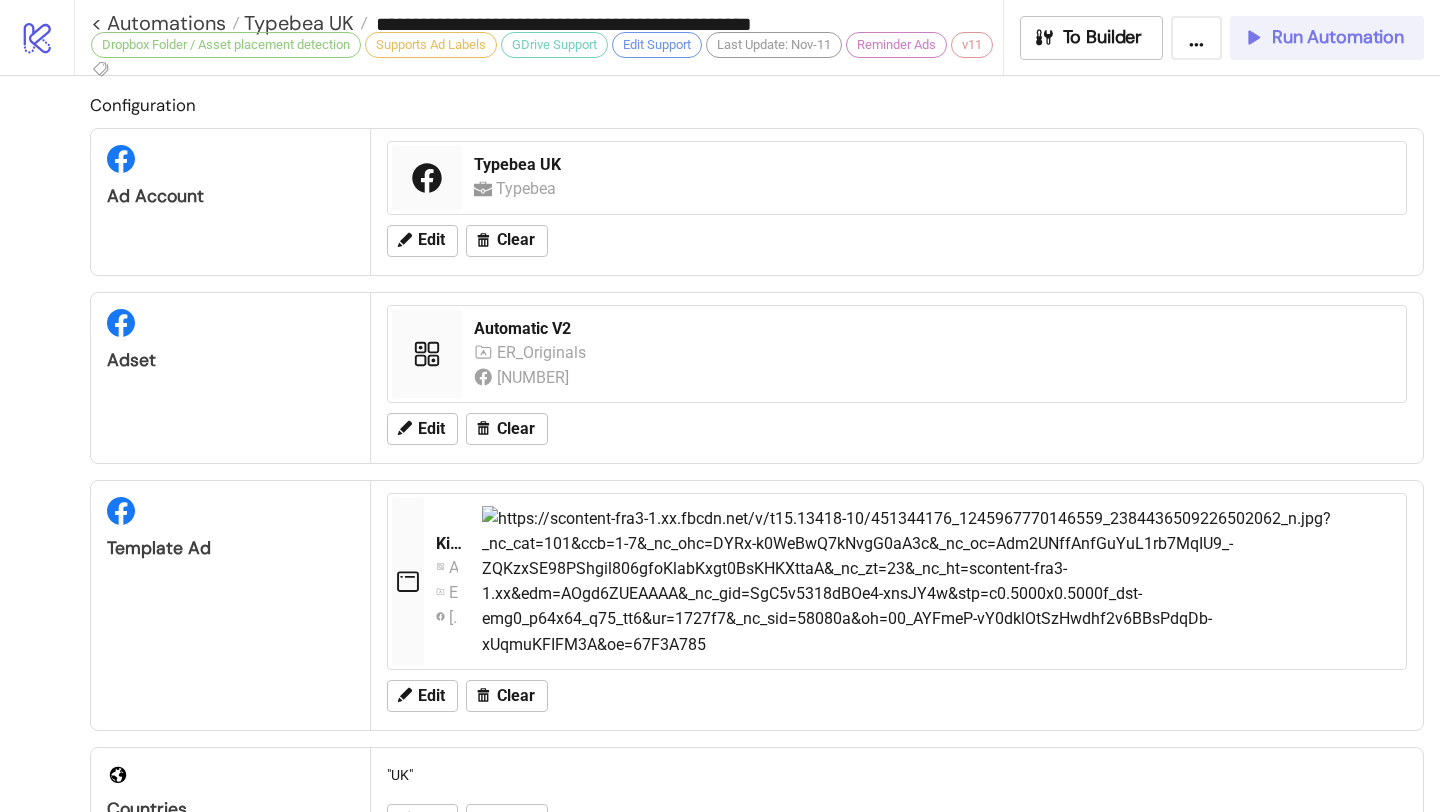 click on "Run Automation" at bounding box center (1338, 37) 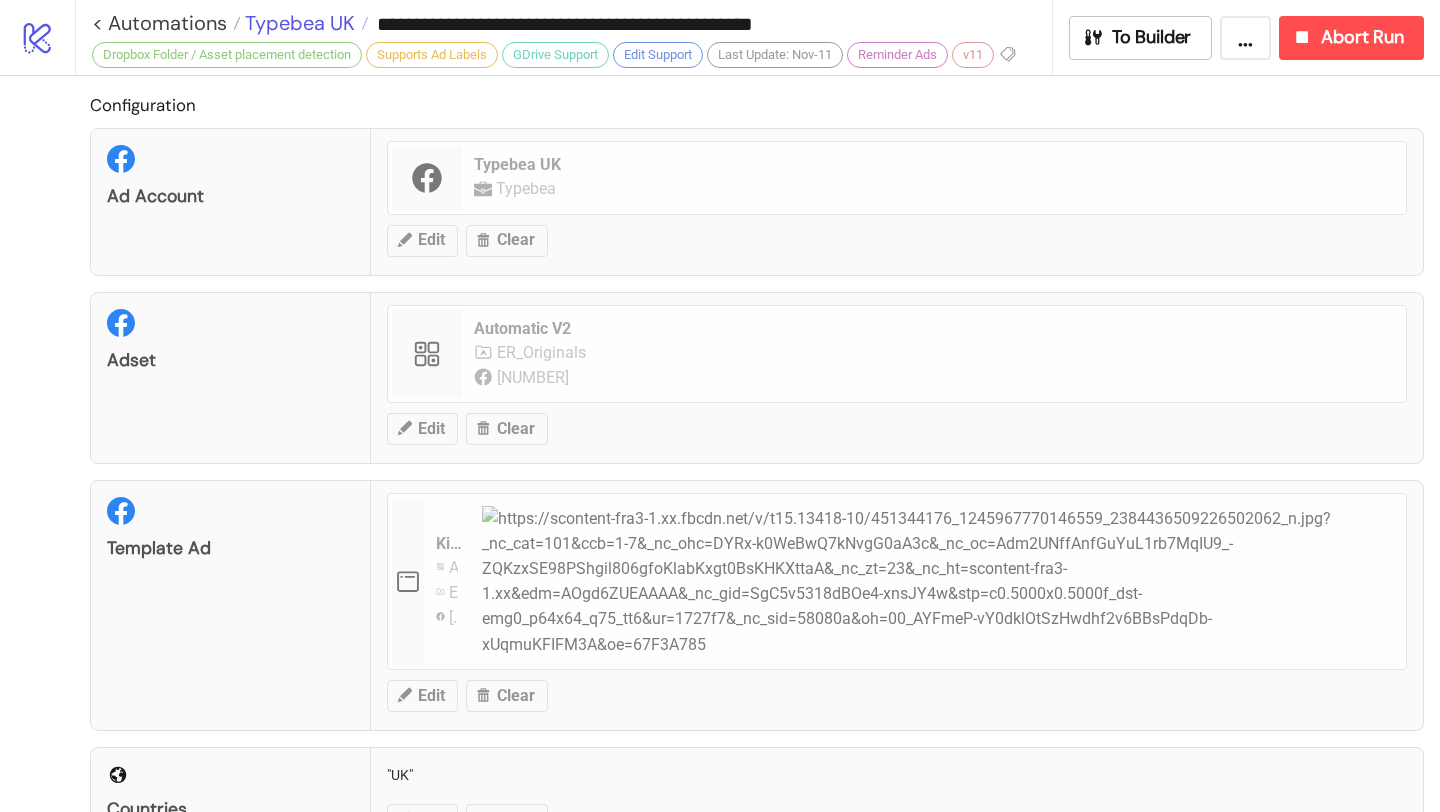 click on "Typebea  UK" at bounding box center (297, 23) 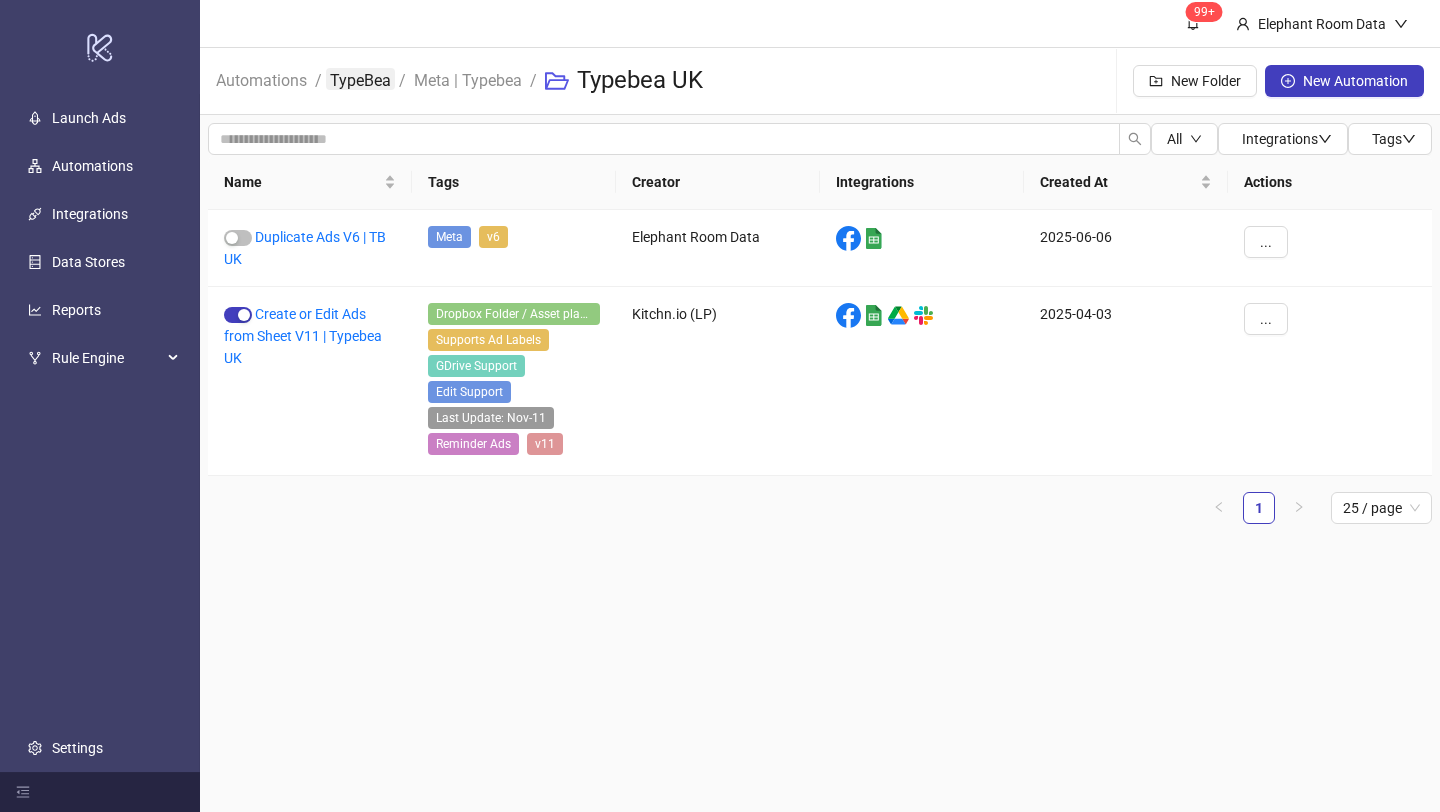 click on "TypeBea" at bounding box center (360, 79) 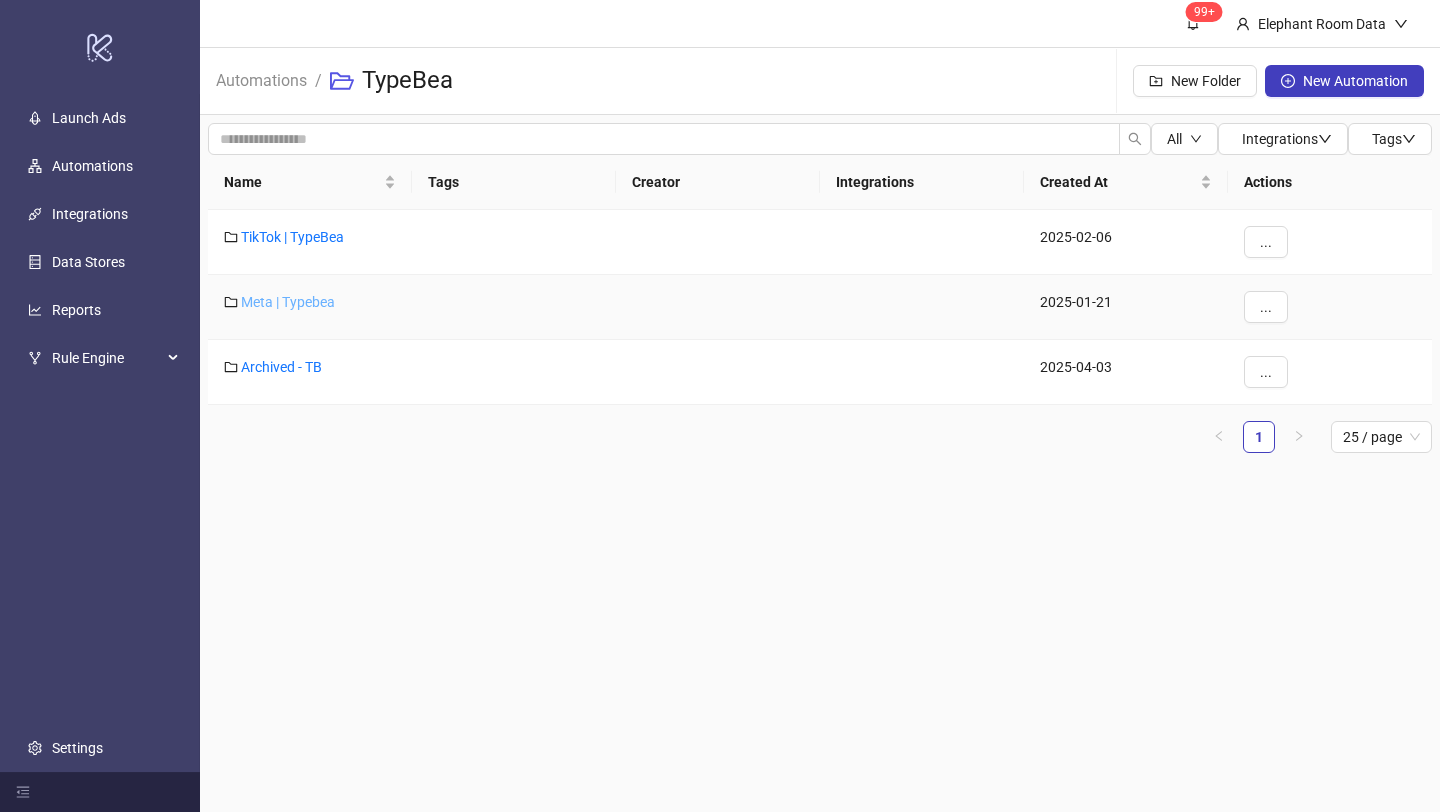 click on "Meta | Typebea" at bounding box center (288, 302) 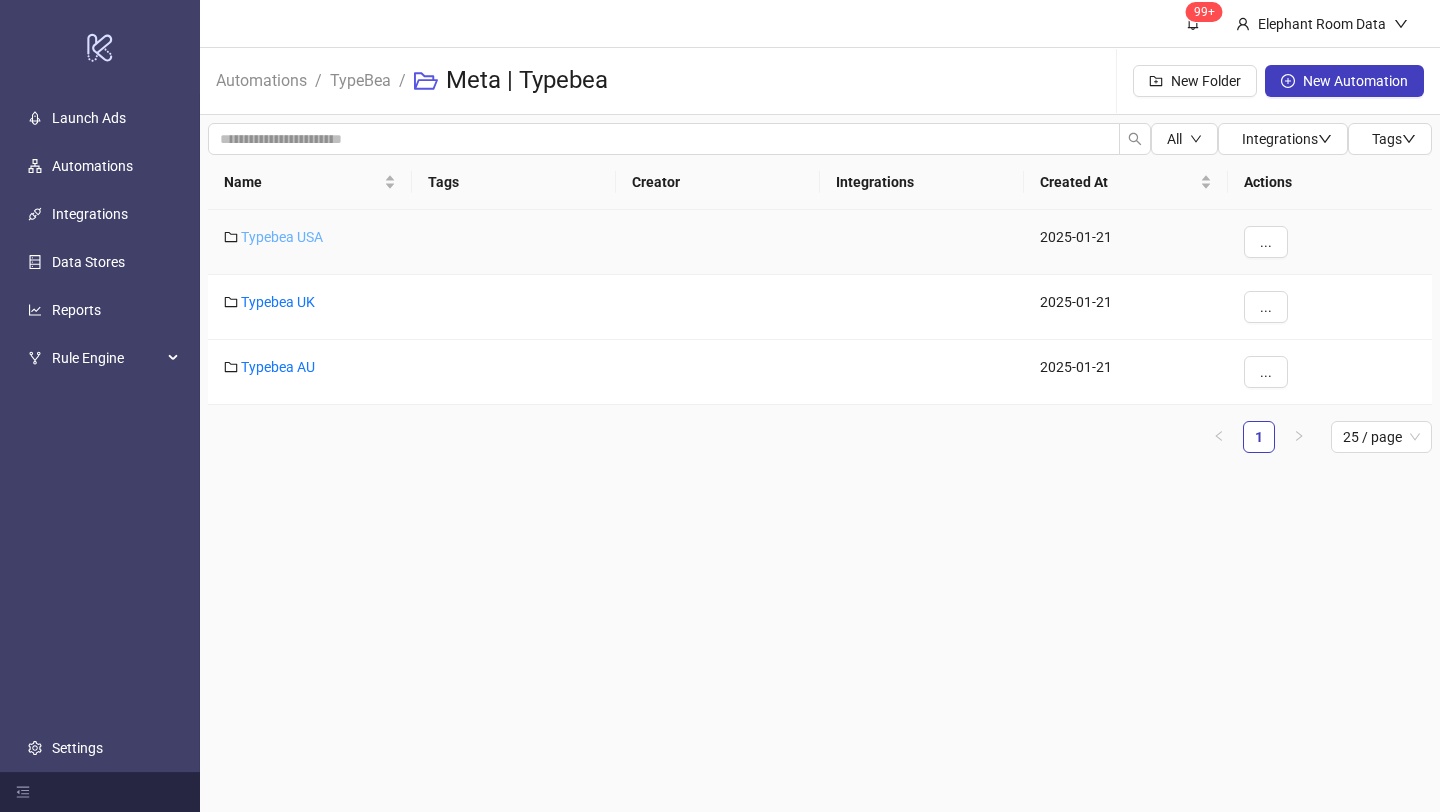 click on "Typebea USA" at bounding box center [282, 237] 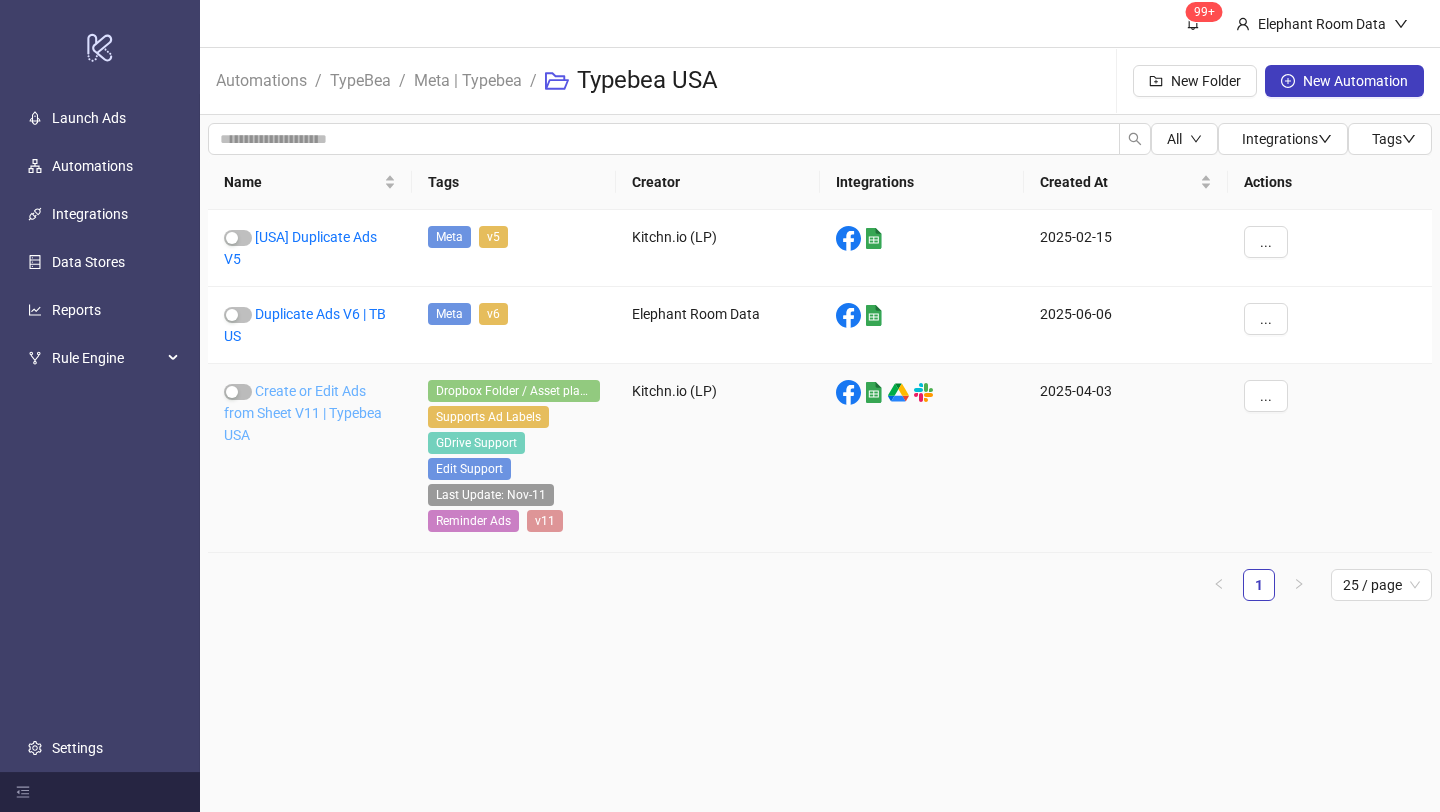 click on "Create or Edit Ads from Sheet V11  | Typebea USA" at bounding box center (303, 413) 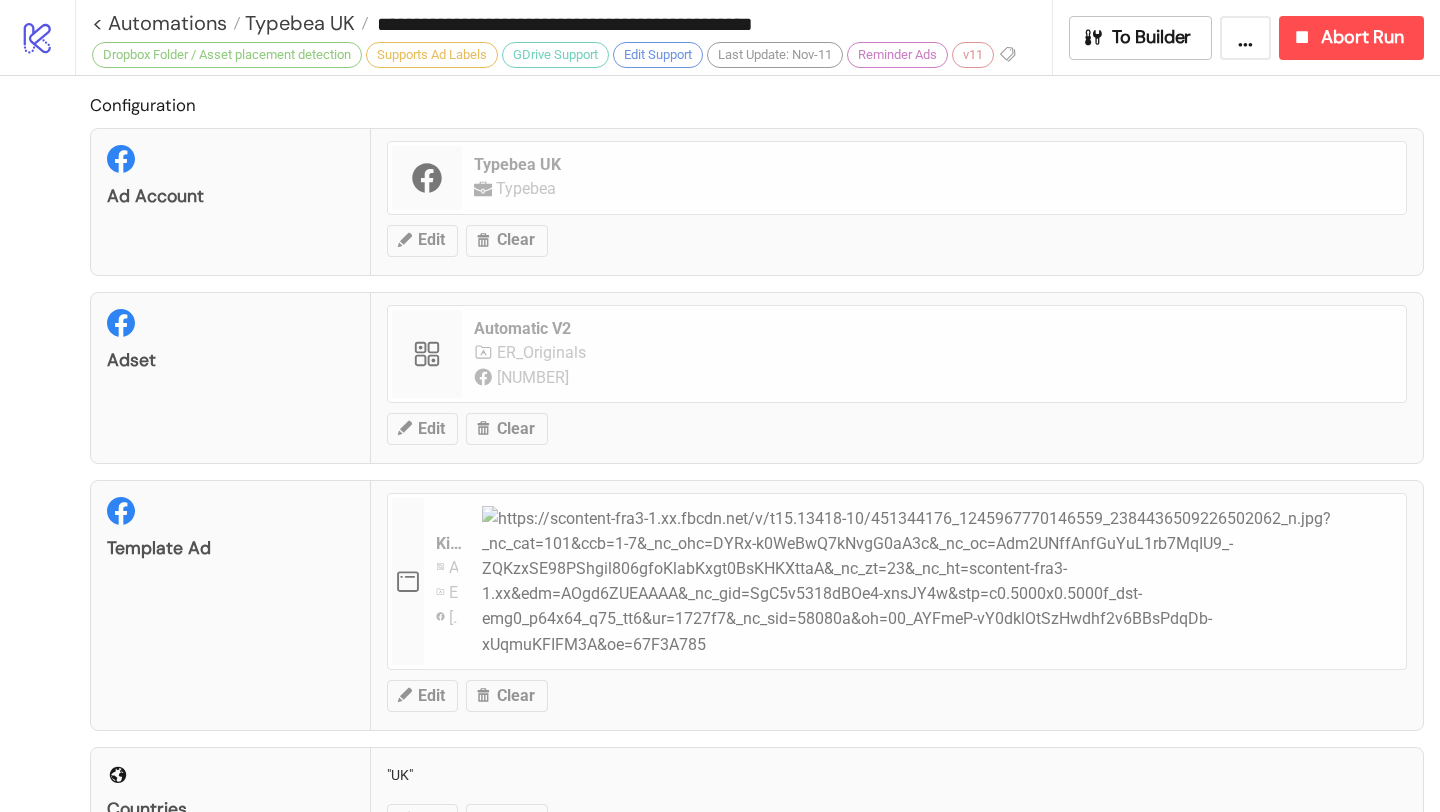 type on "**********" 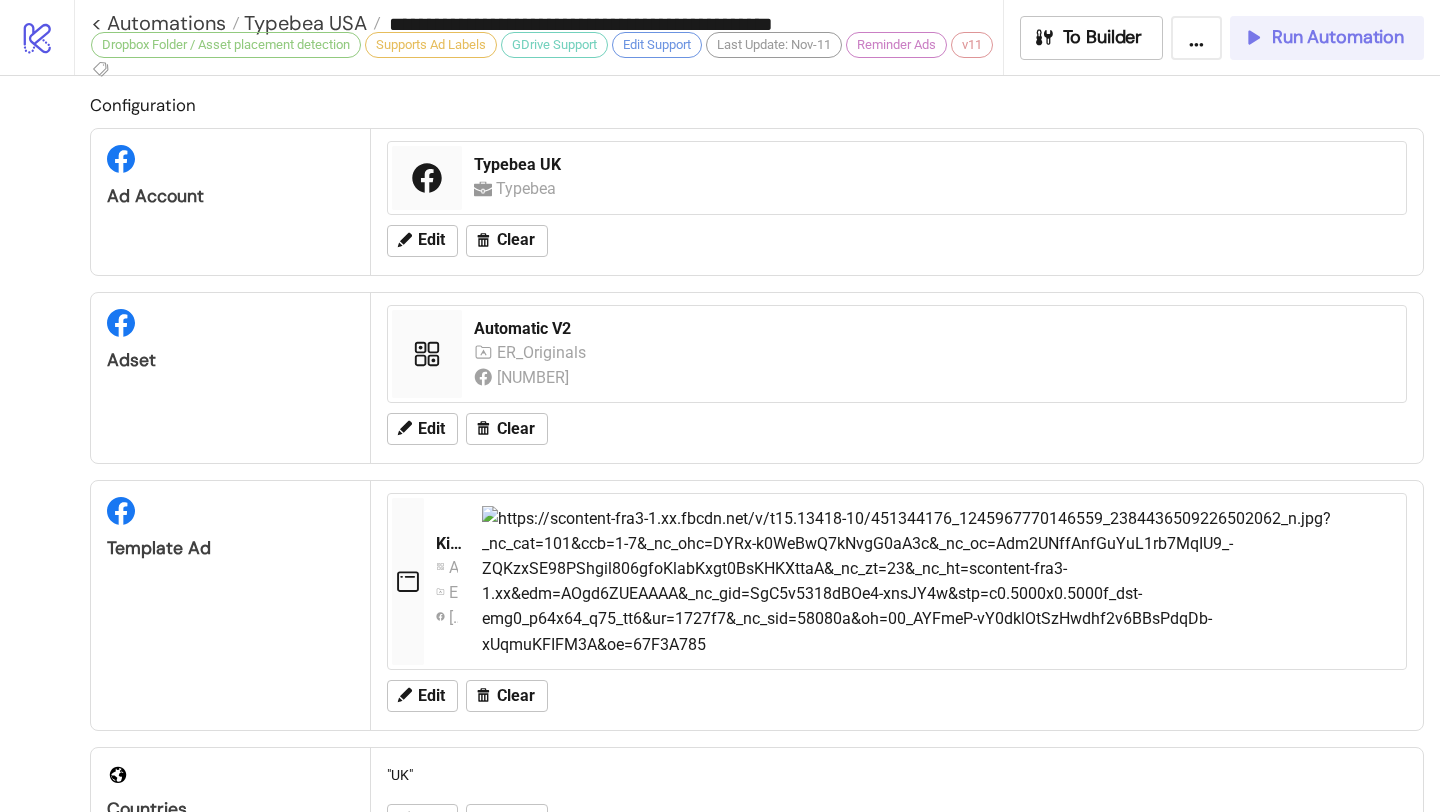 click on "Run Automation" at bounding box center [1323, 37] 